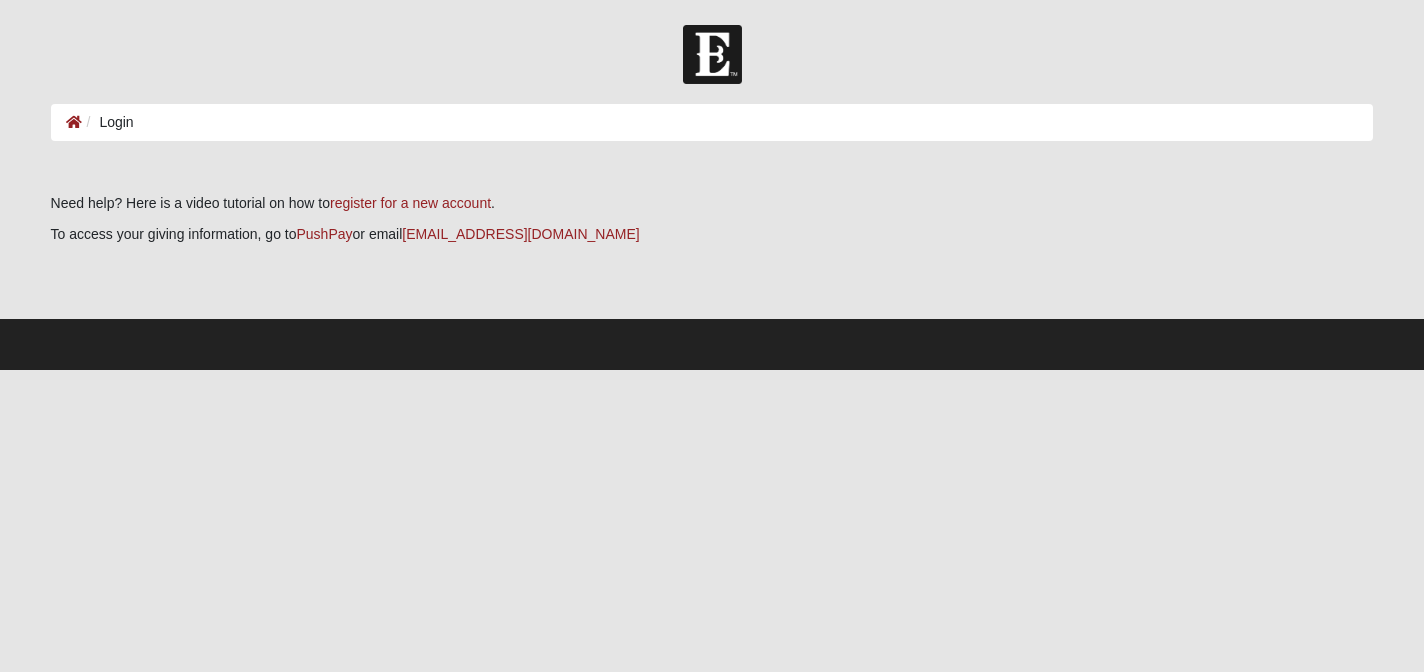 scroll, scrollTop: 0, scrollLeft: 0, axis: both 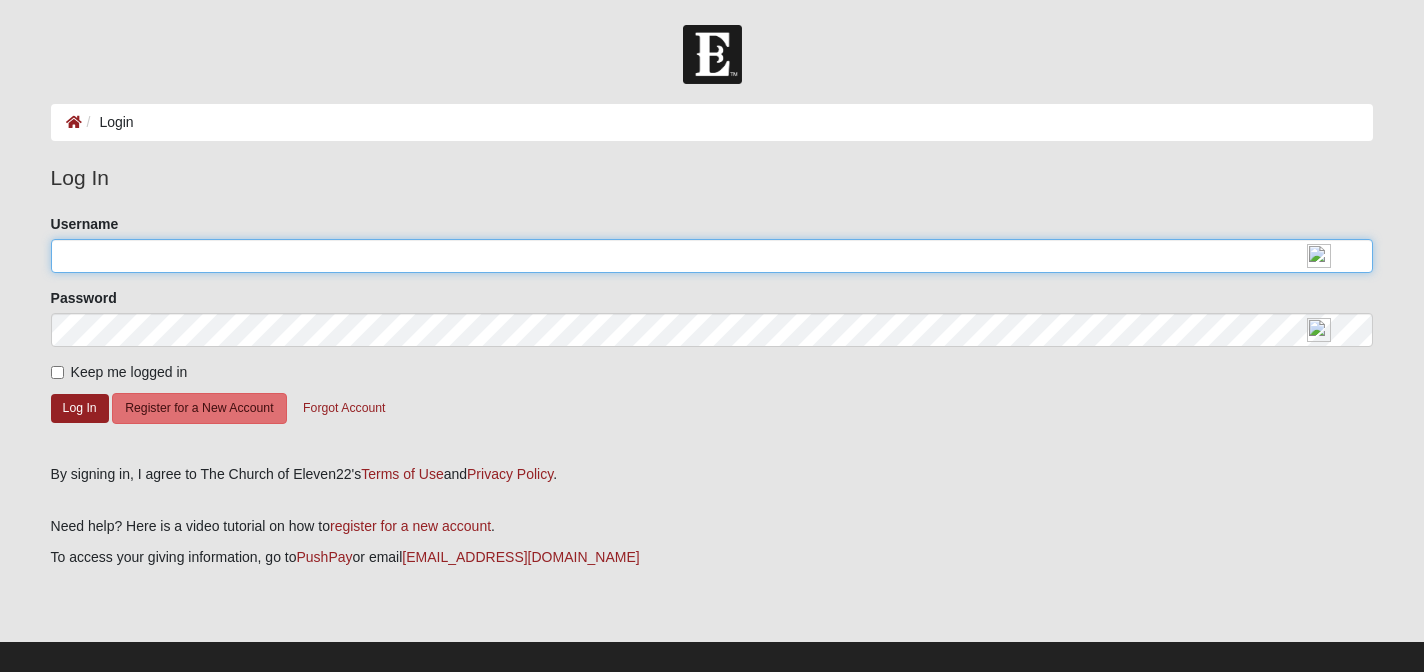 click on "Username" 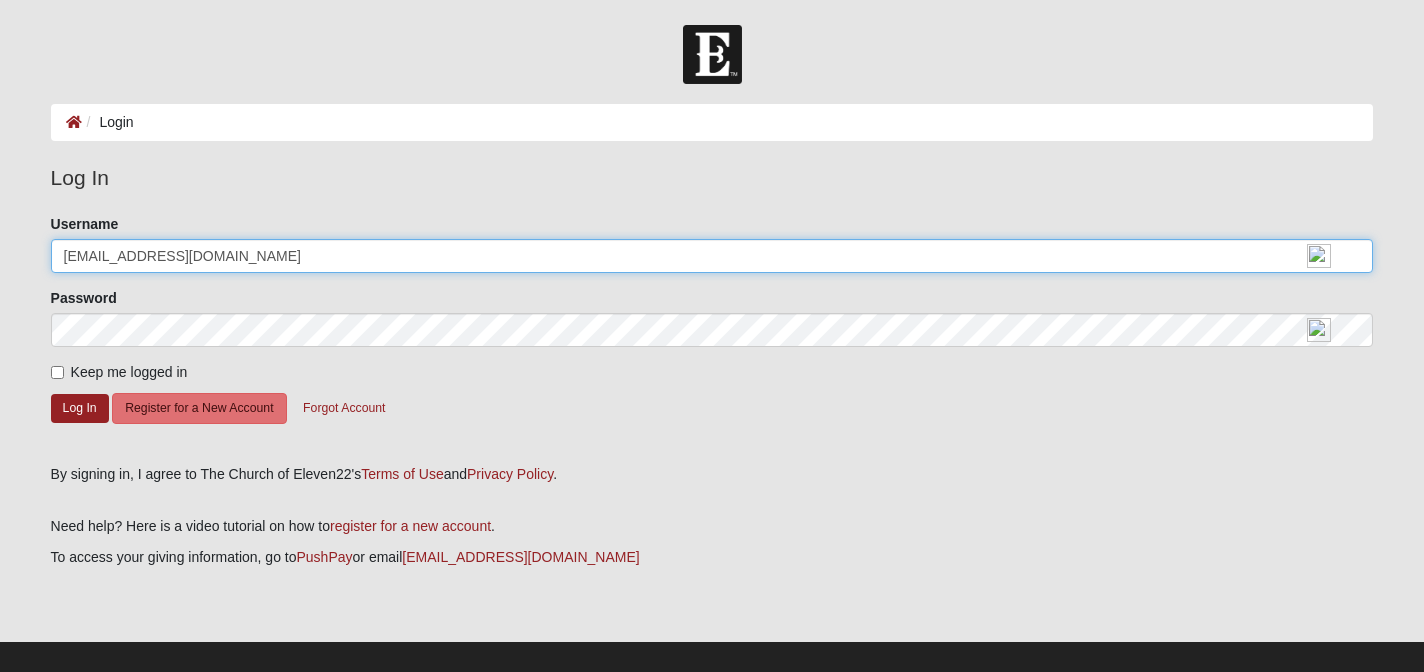 type on "[EMAIL_ADDRESS][DOMAIN_NAME]" 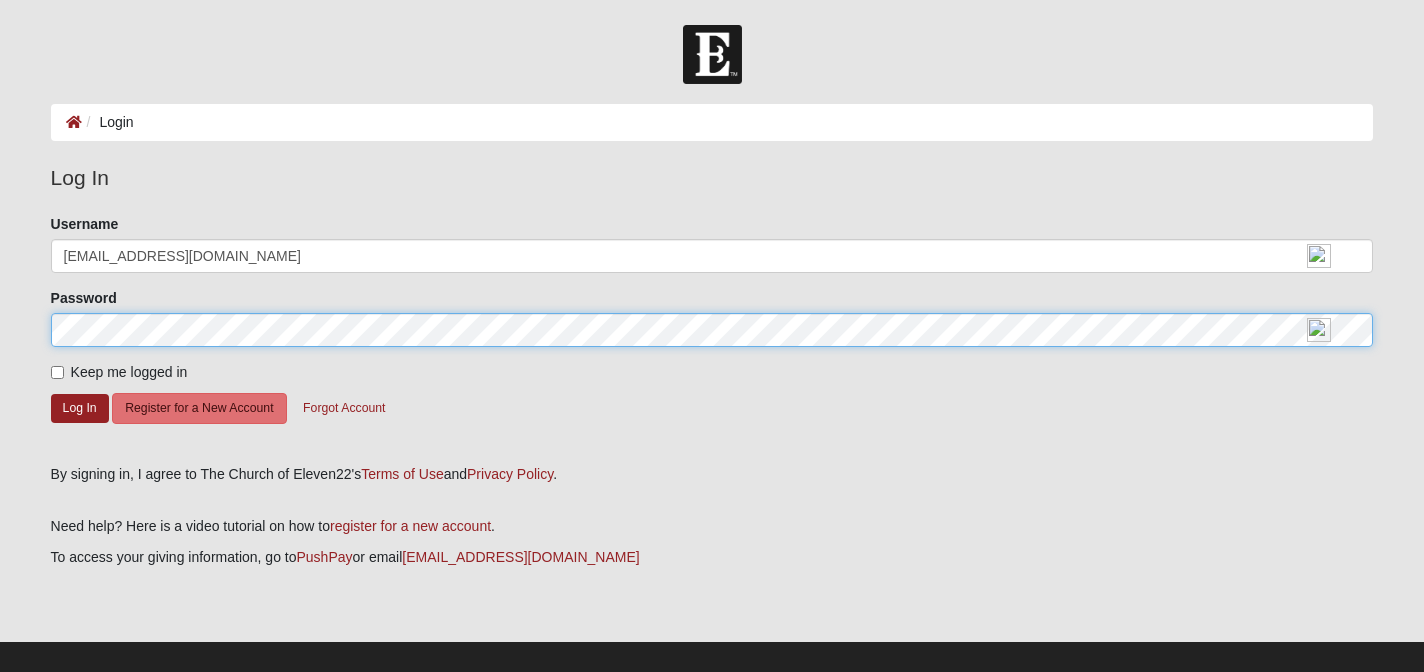 click on "Log In" 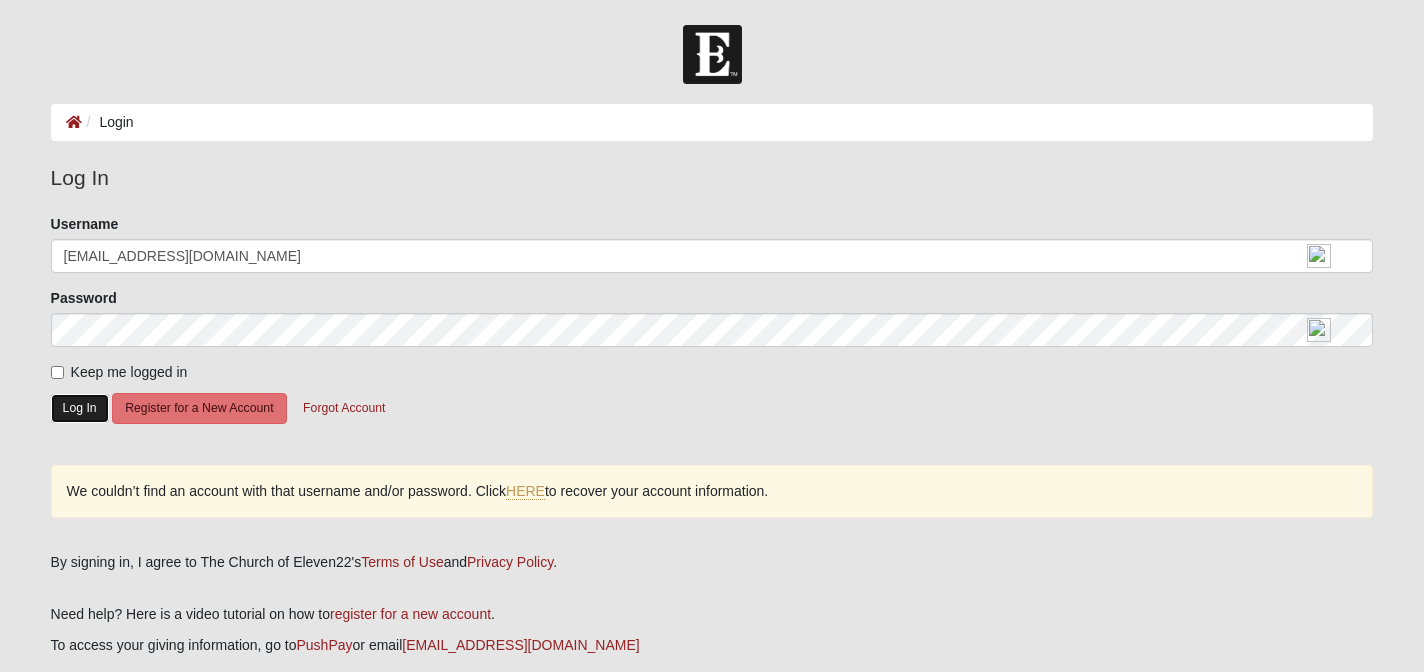 click on "Log In" 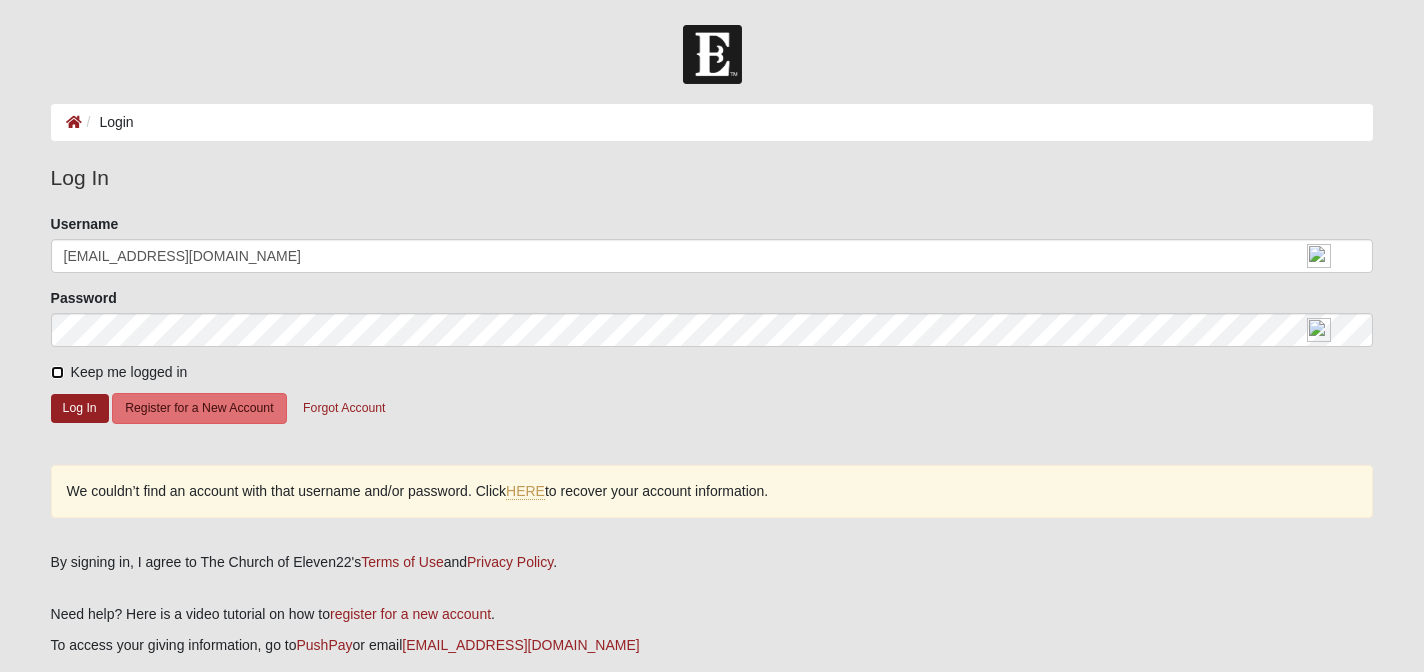 click on "Keep me logged in" at bounding box center (57, 372) 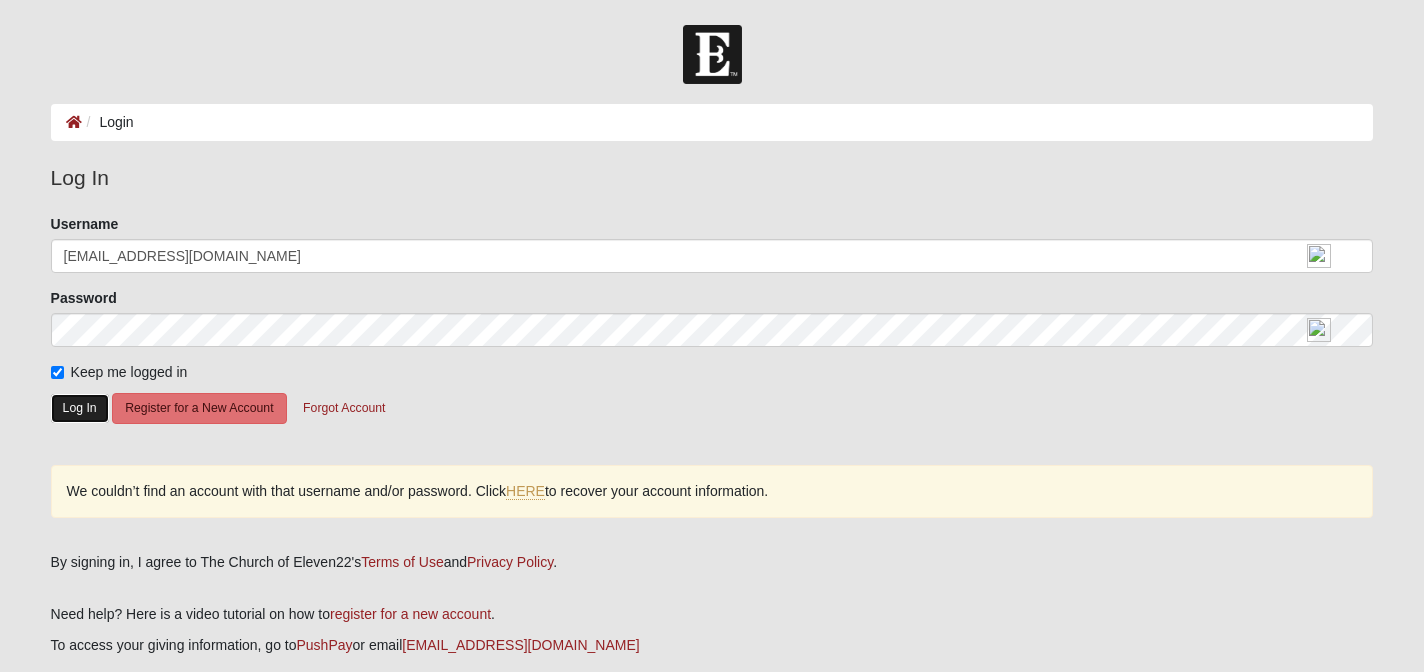 click on "Log In" 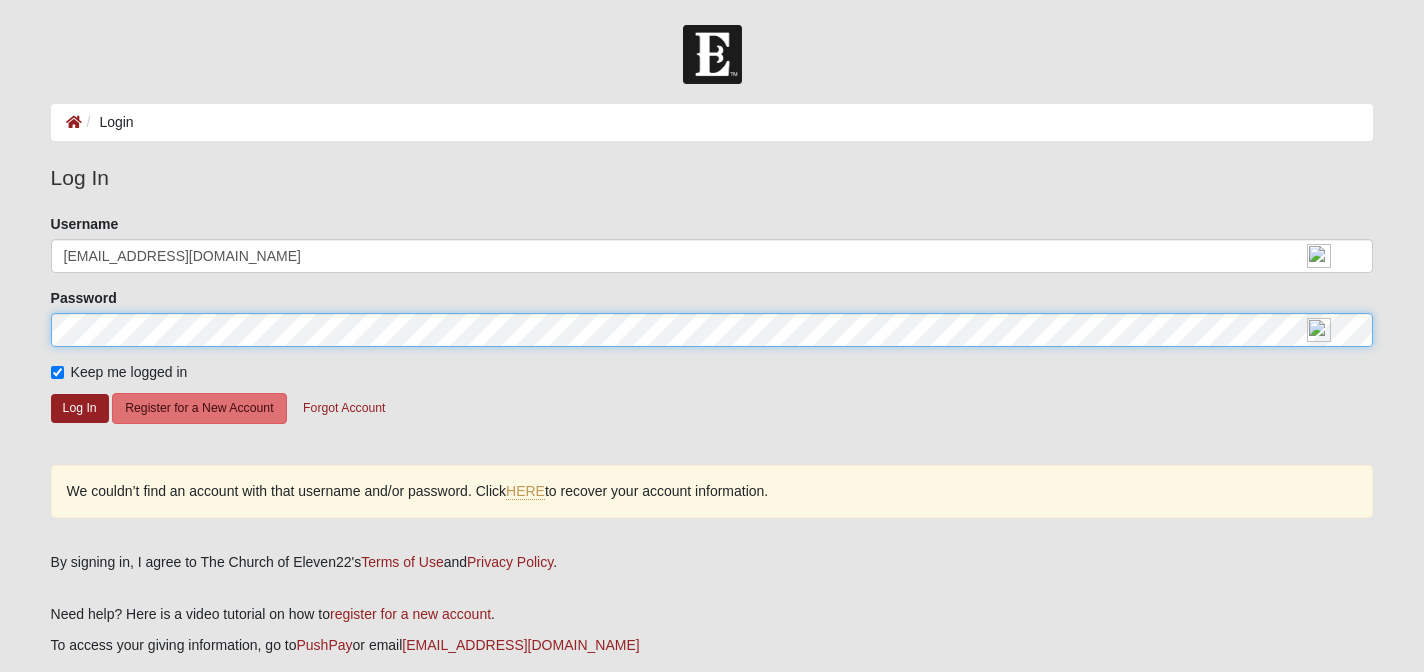 click on "Log In" 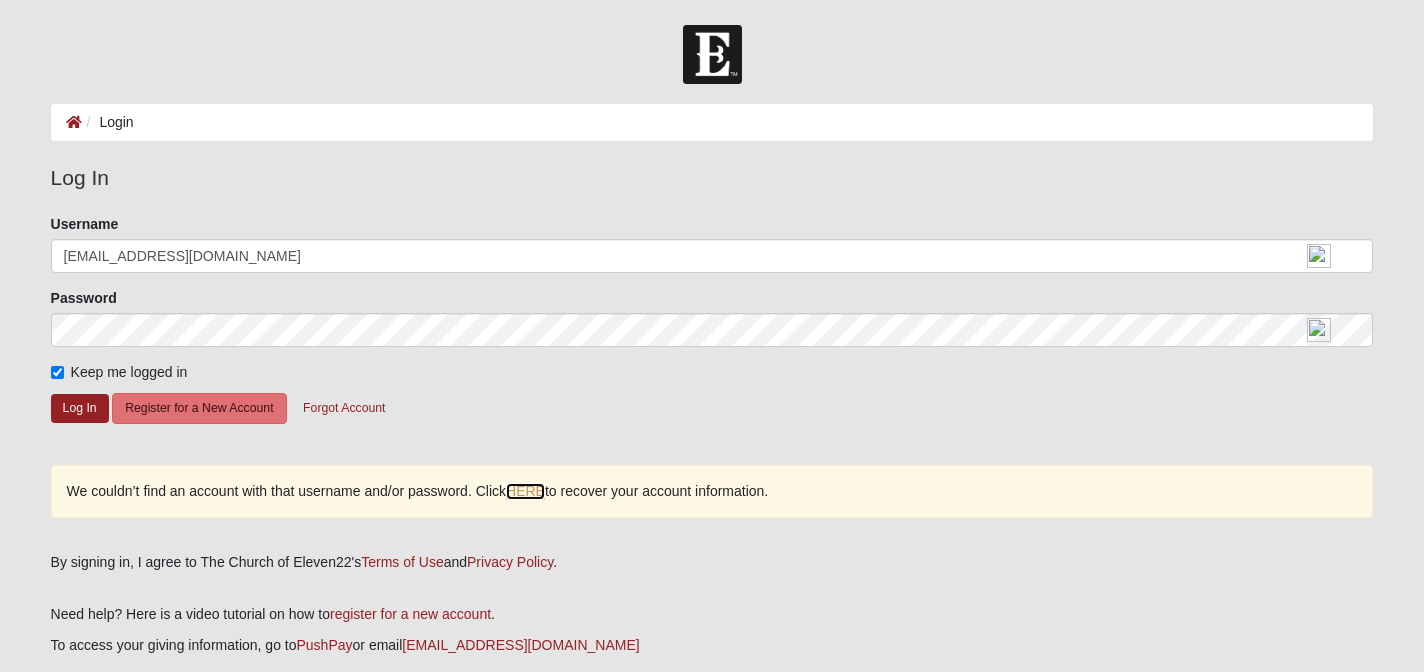 click on "HERE" at bounding box center [525, 491] 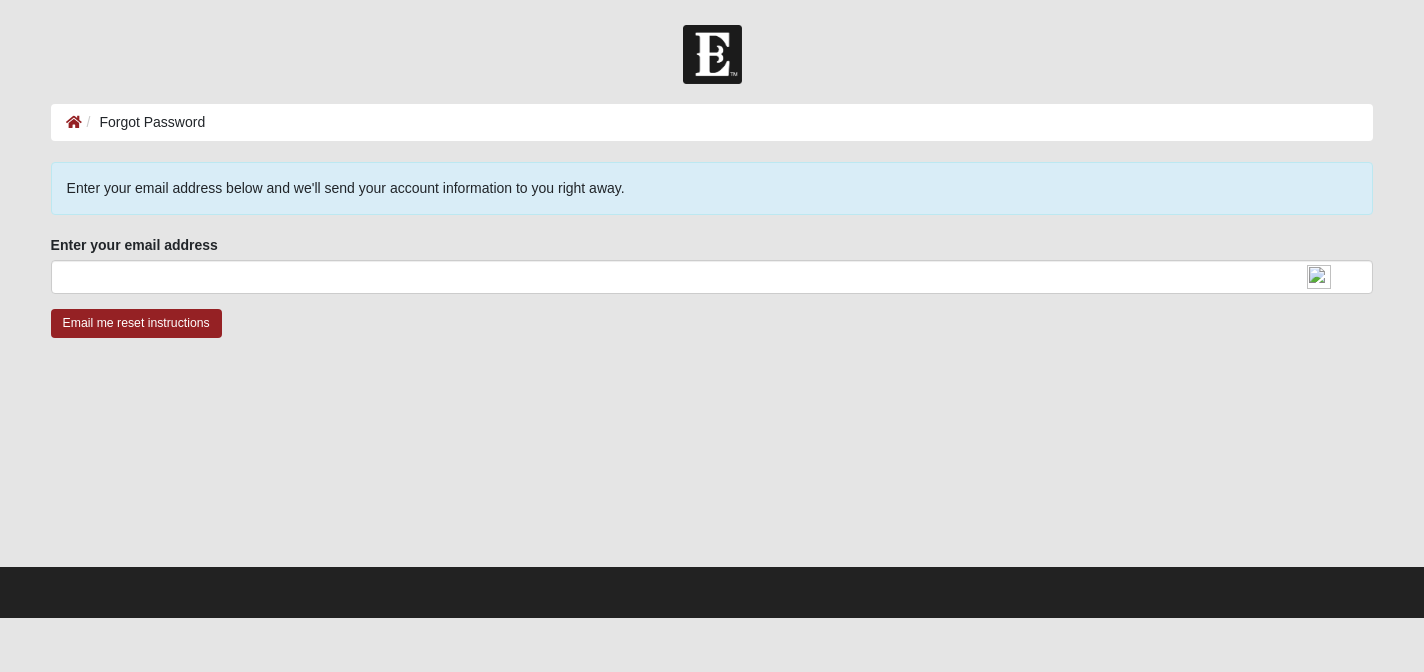 scroll, scrollTop: 0, scrollLeft: 0, axis: both 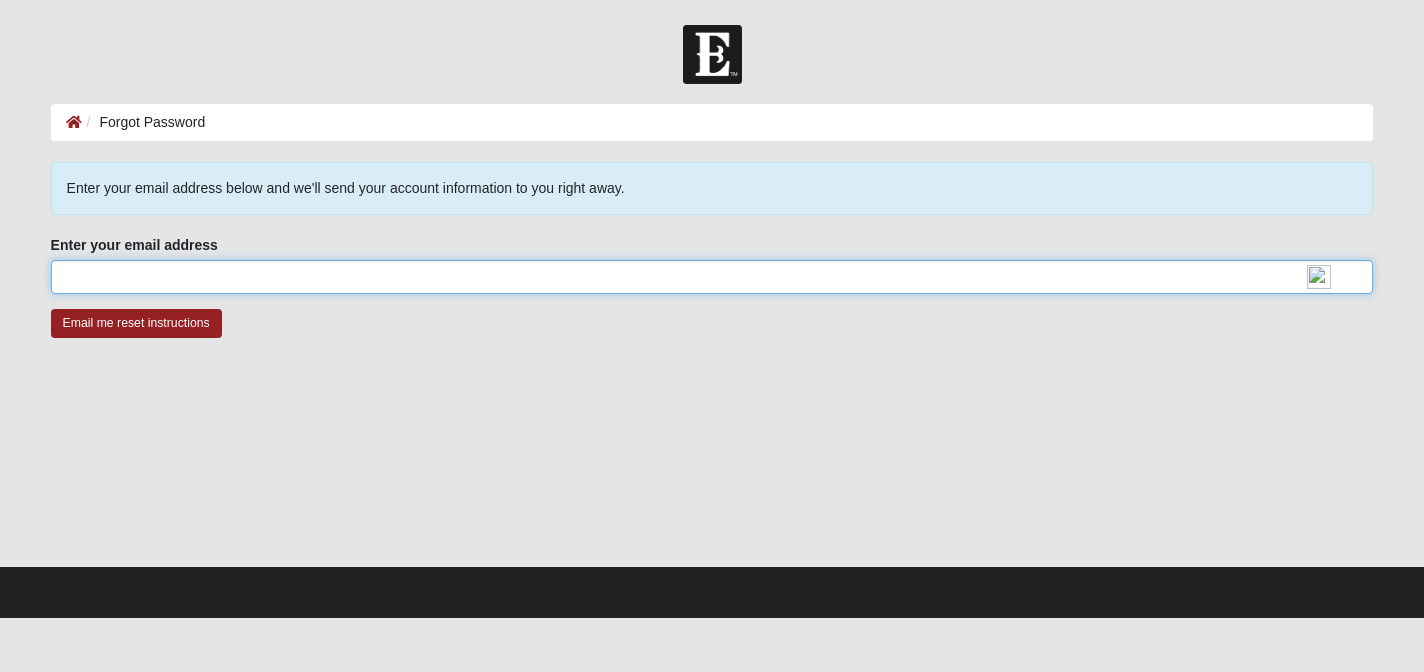 click on "Enter your email address" at bounding box center [712, 277] 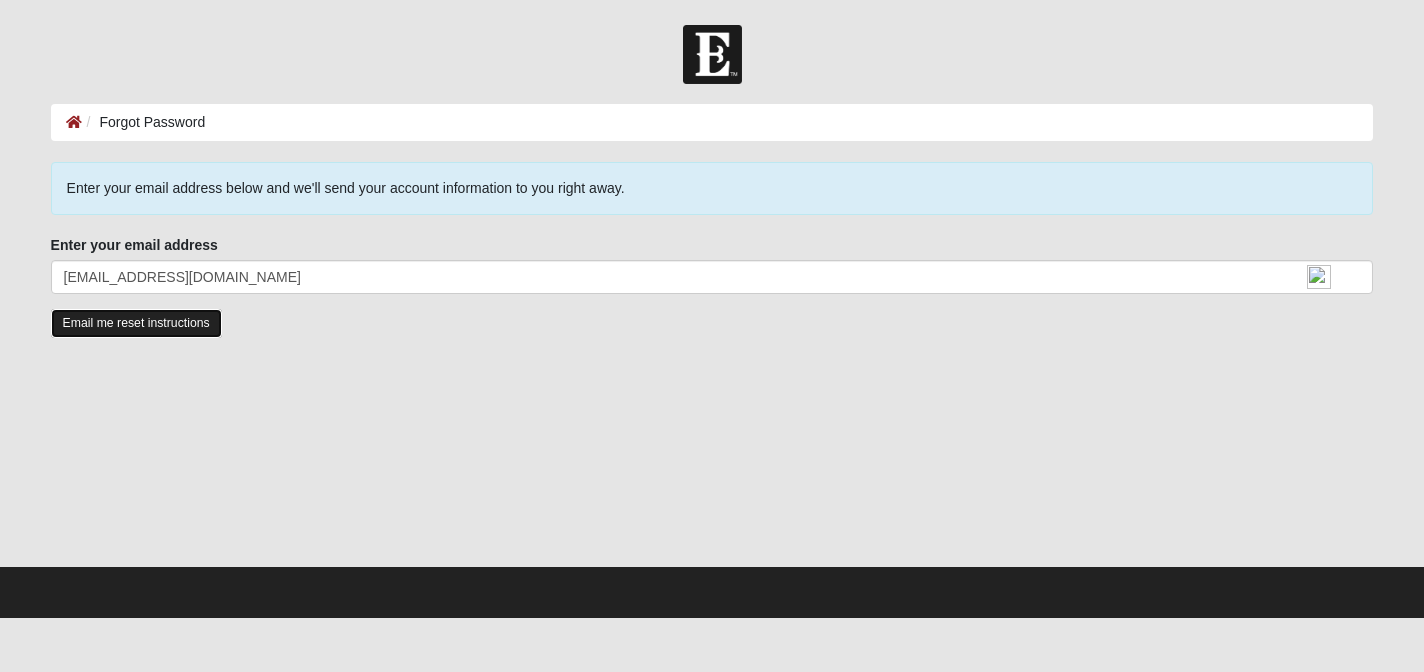 click on "Email me reset instructions" at bounding box center [136, 323] 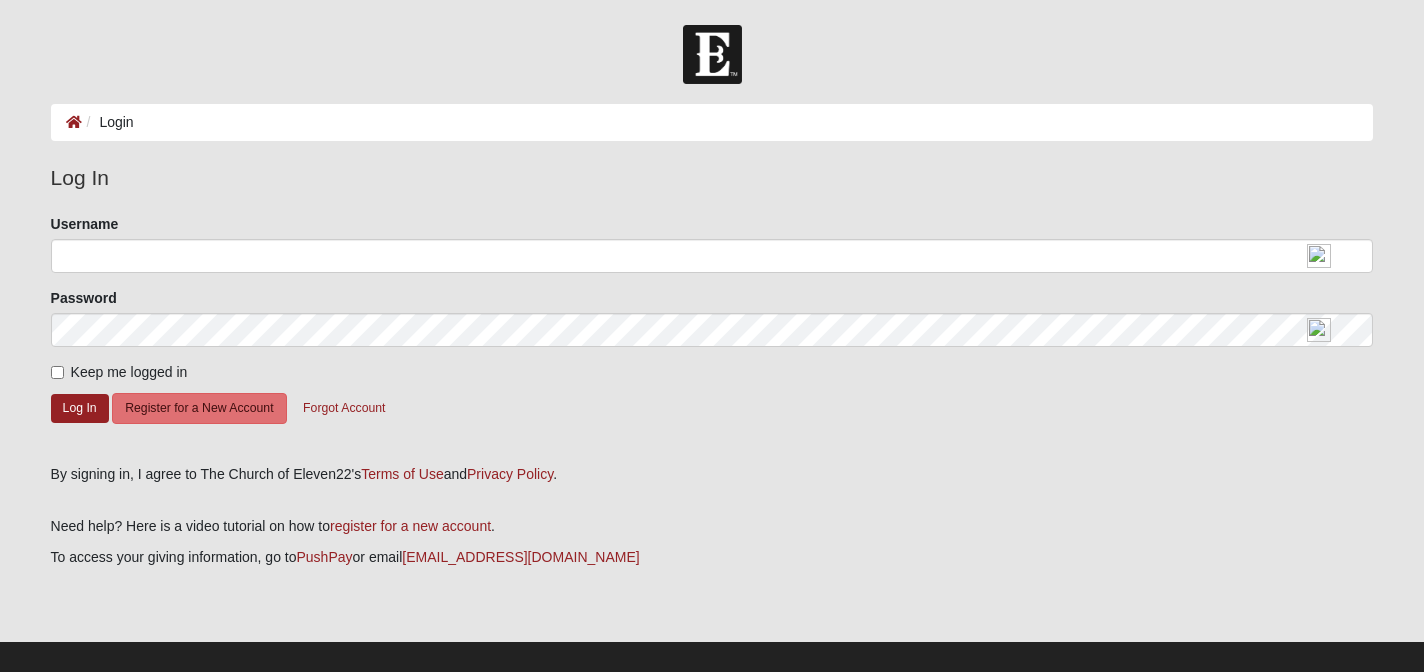 scroll, scrollTop: 0, scrollLeft: 0, axis: both 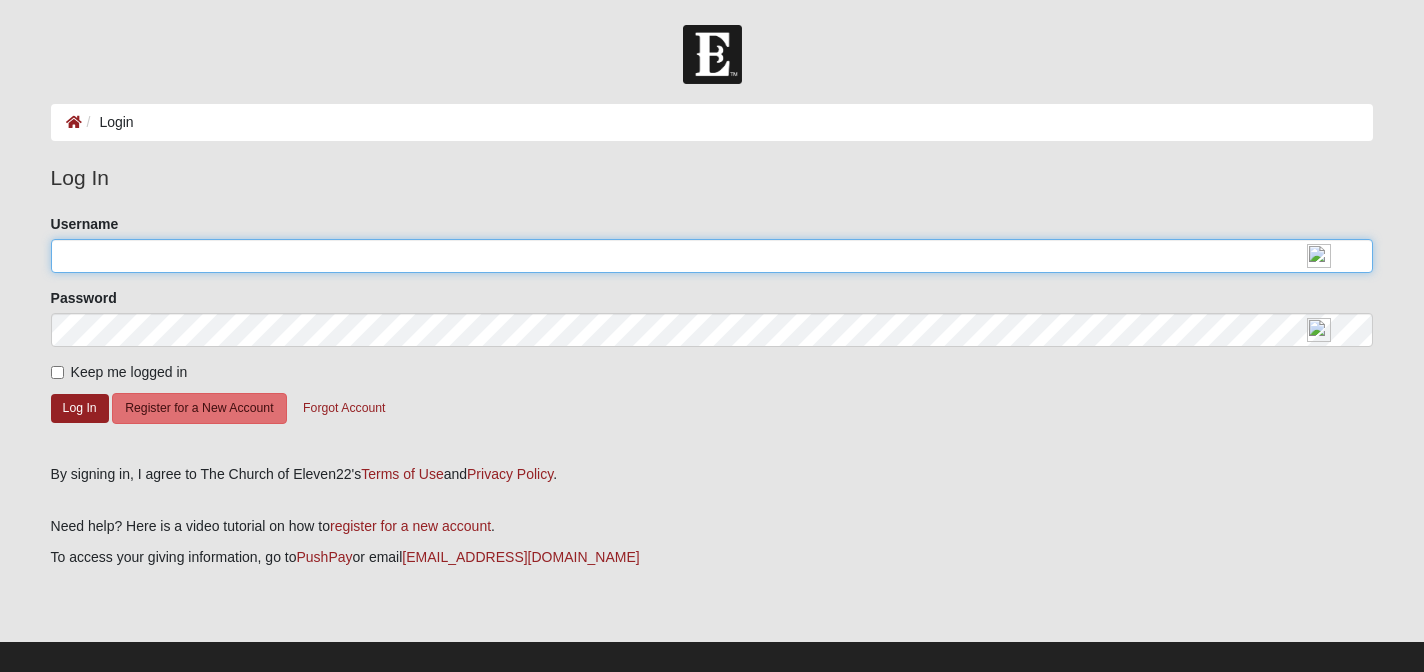 click on "Username" 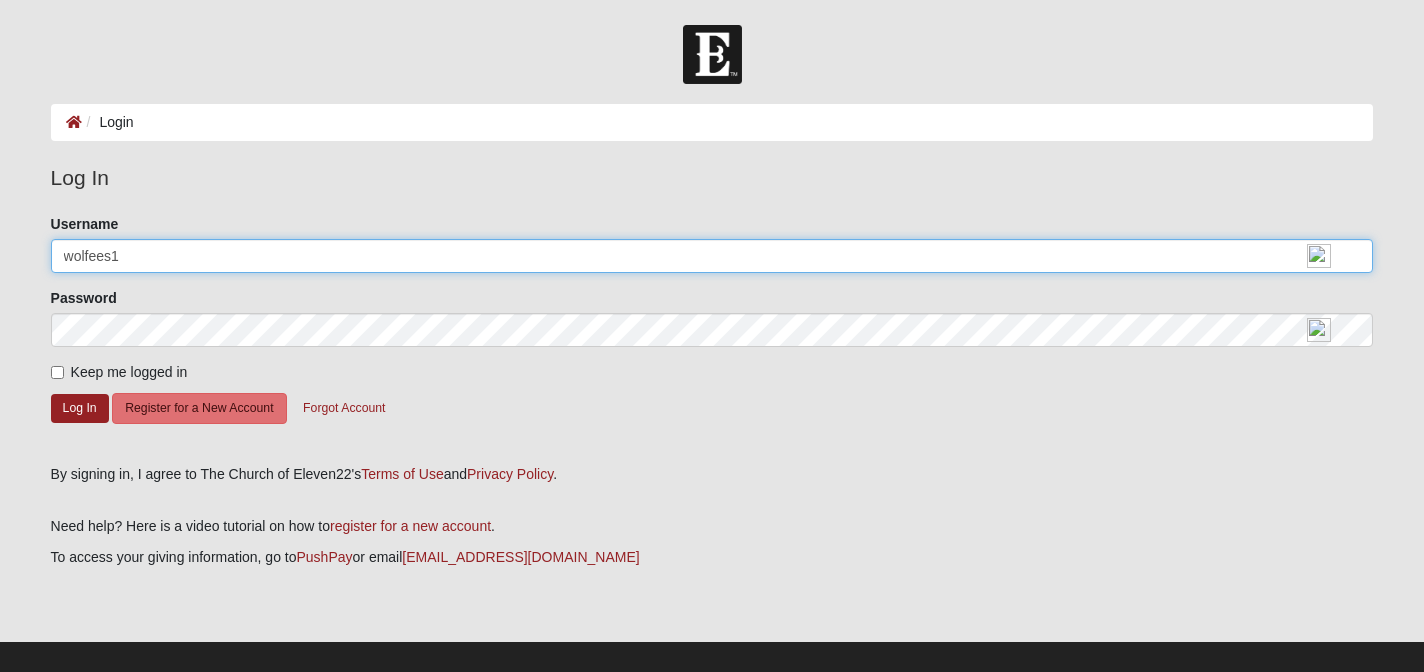 type on "wolfees1" 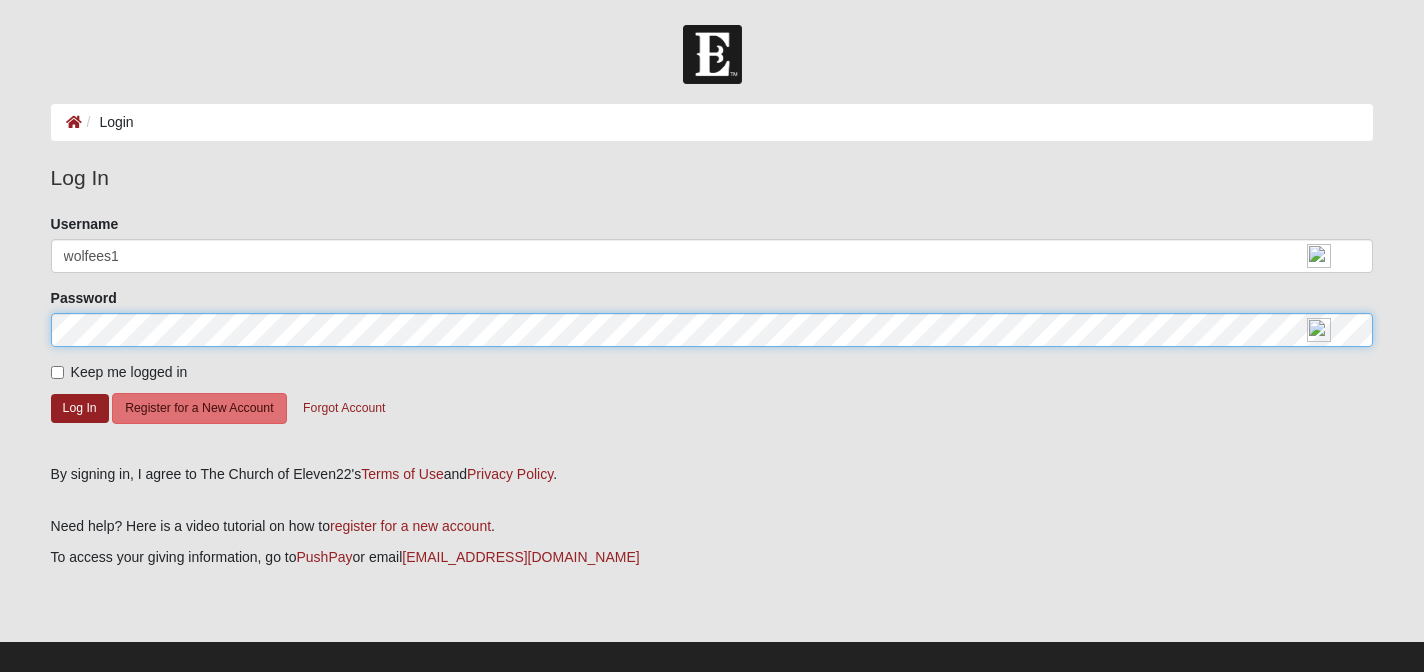 click on "Log In" 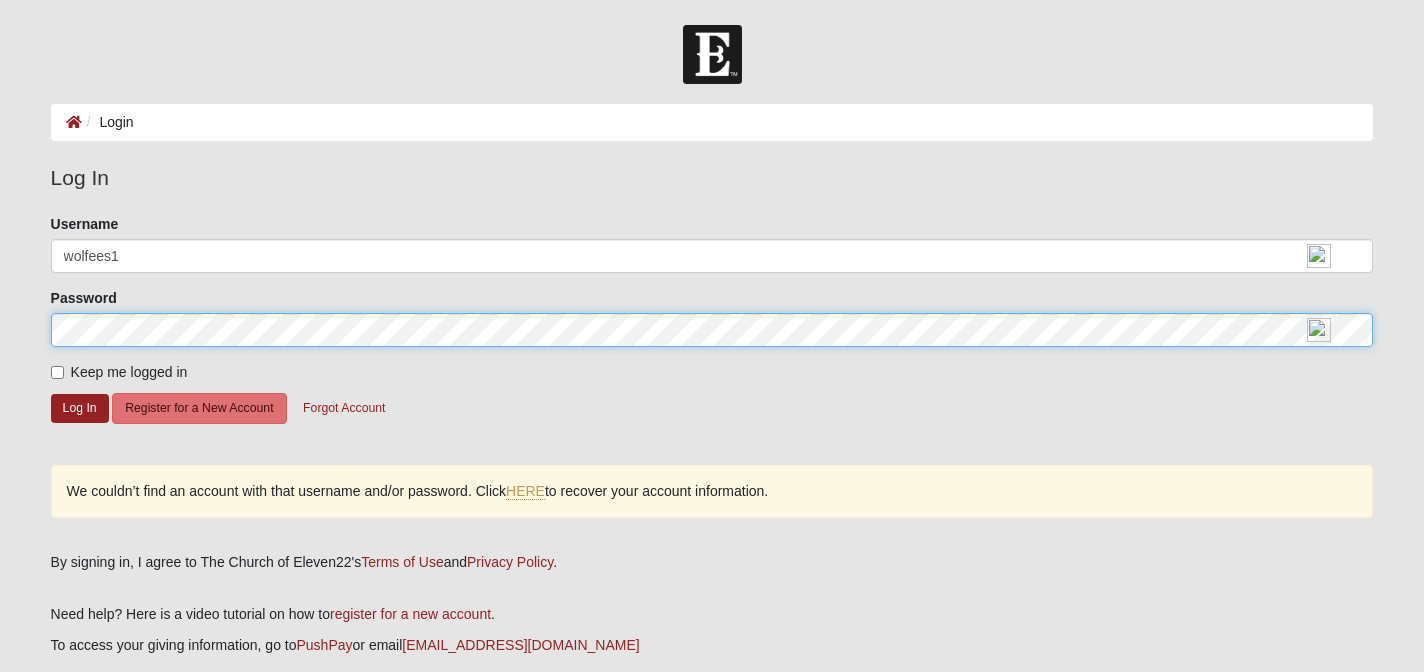 click on "Log In" 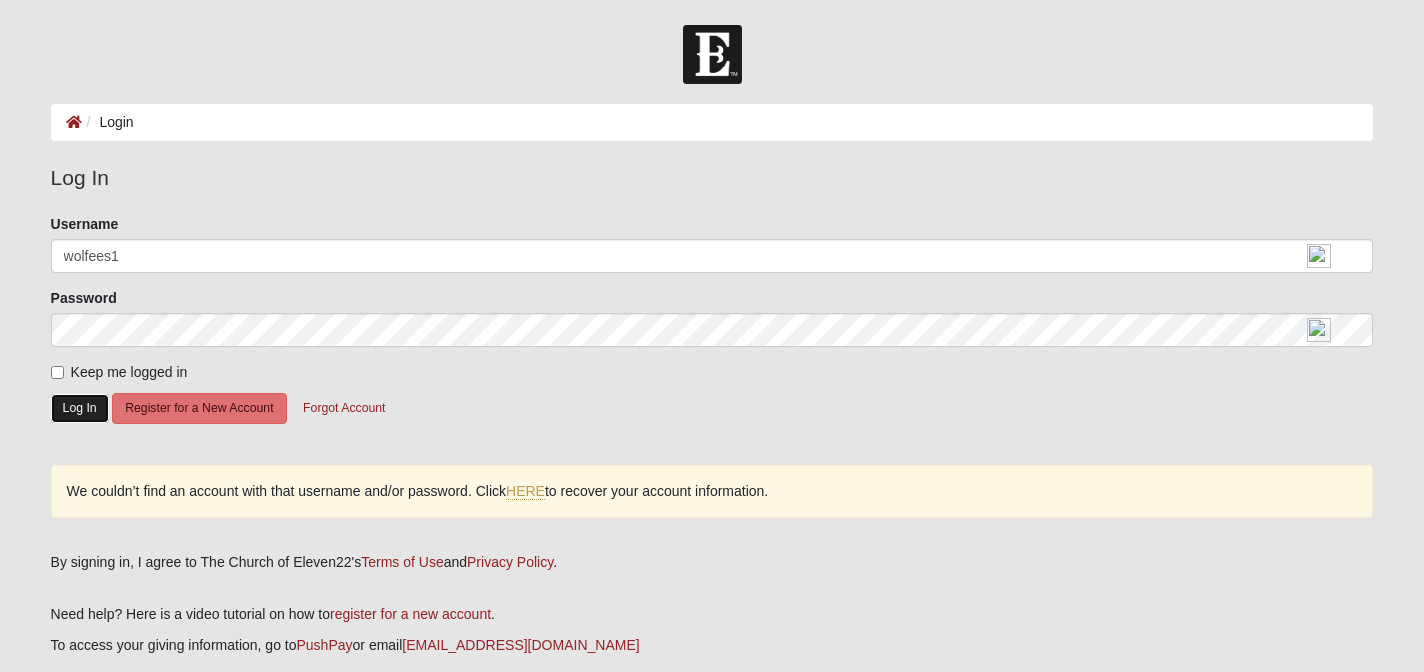 click on "Log In" 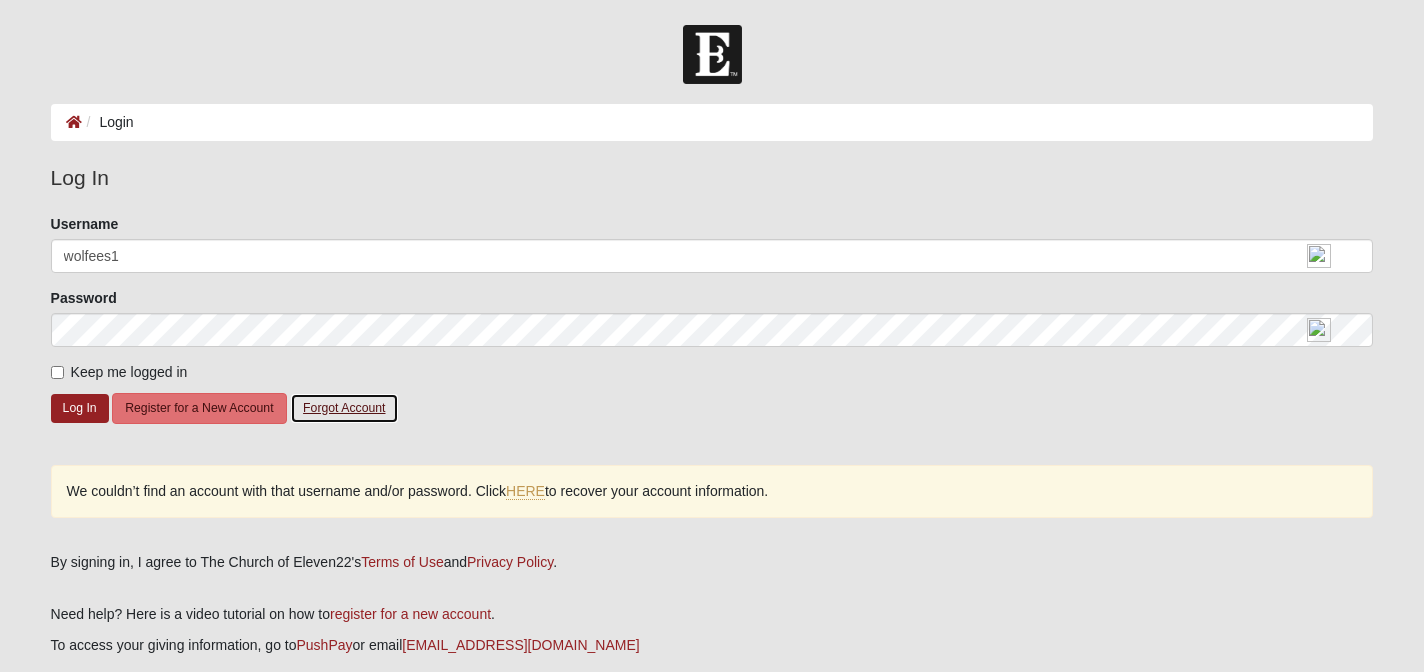 click on "Forgot Account" 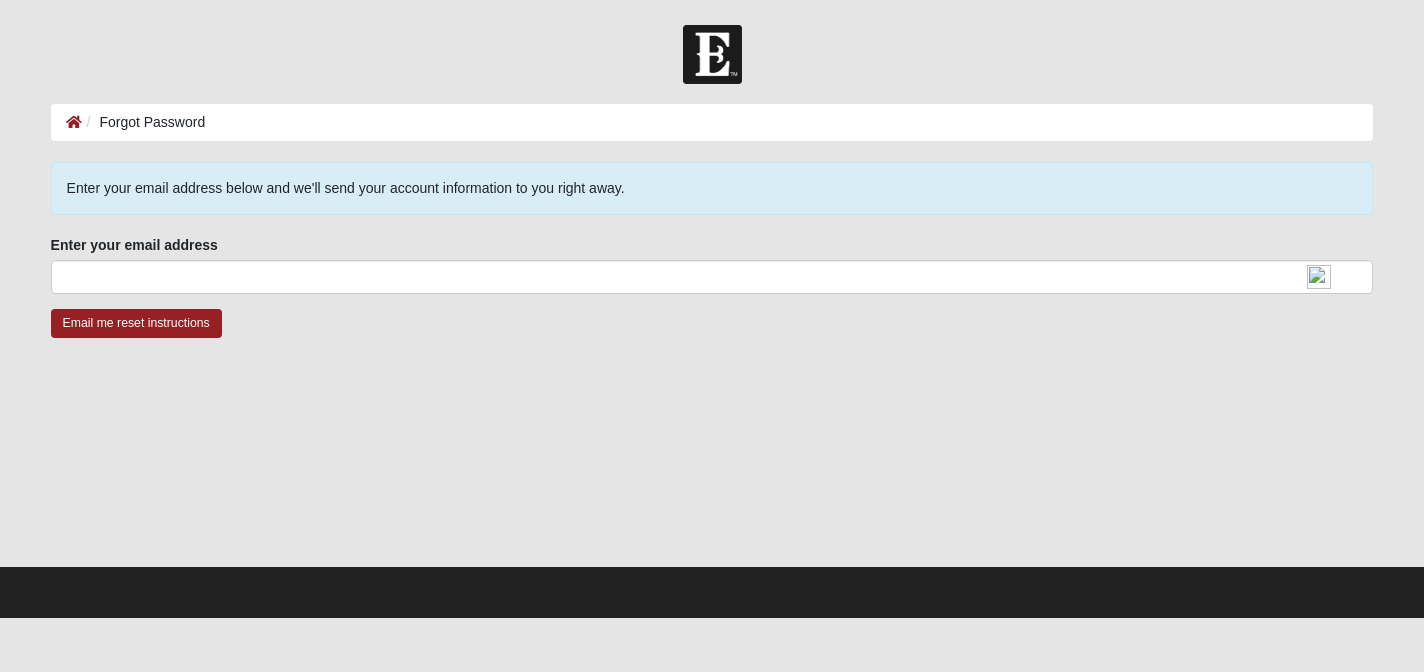 scroll, scrollTop: 0, scrollLeft: 0, axis: both 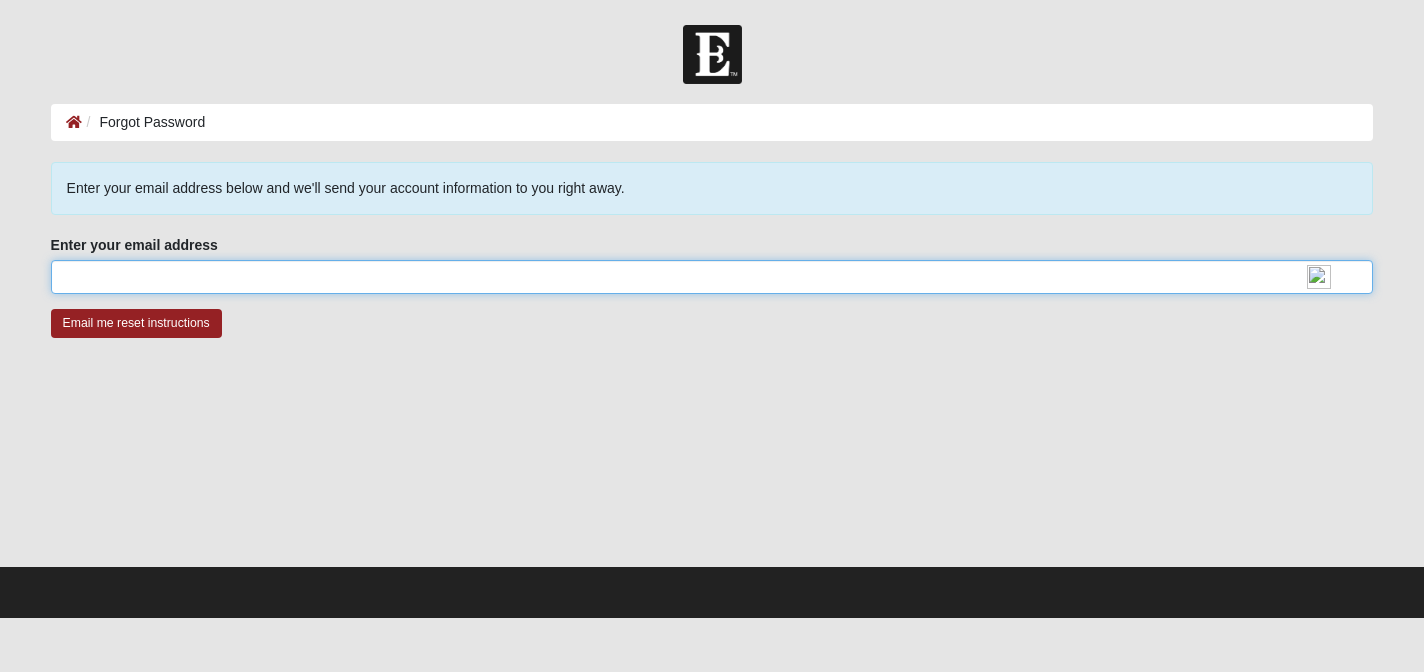 click on "Enter your email address" at bounding box center [712, 277] 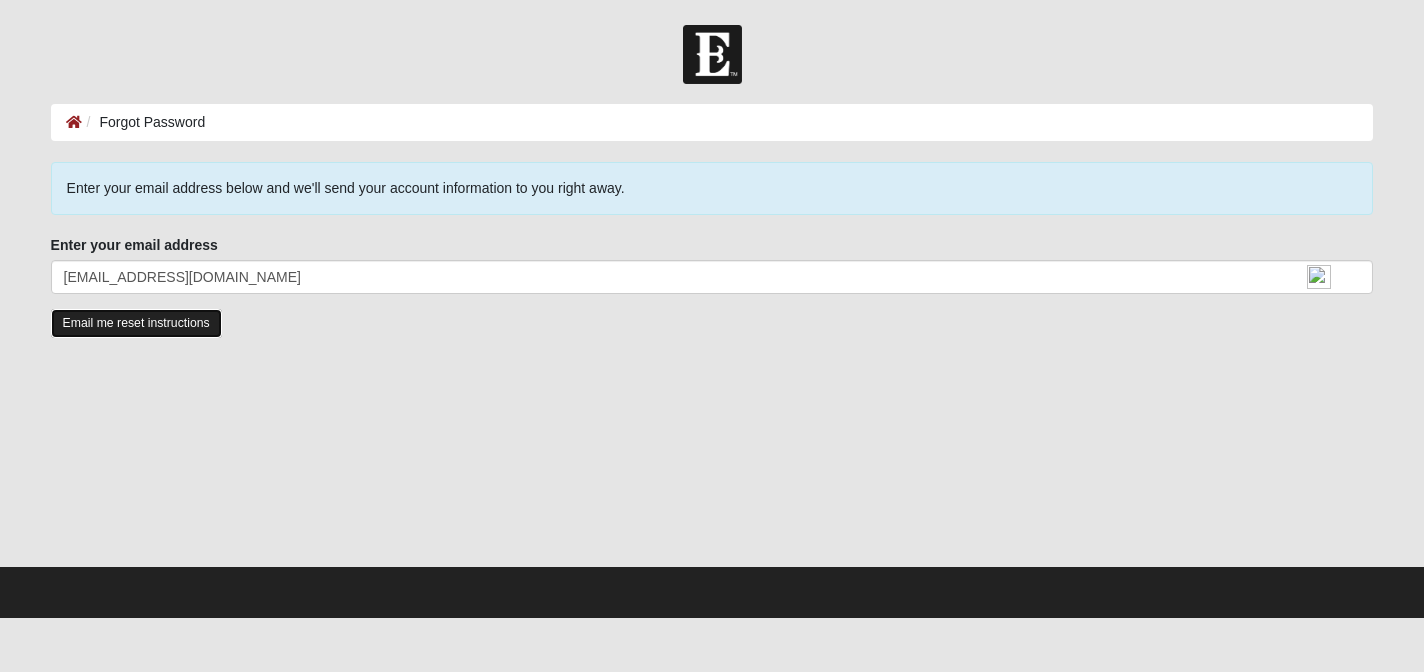 click on "Email me reset instructions" at bounding box center [136, 323] 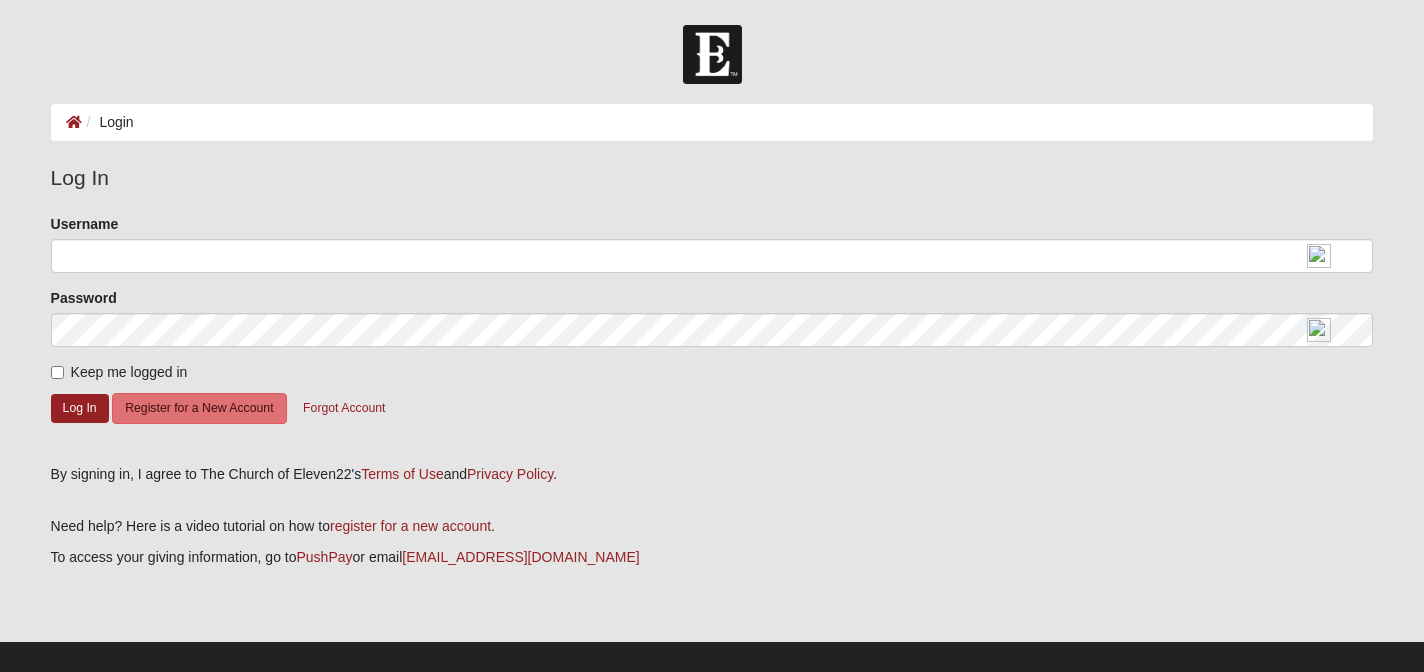 scroll, scrollTop: 0, scrollLeft: 0, axis: both 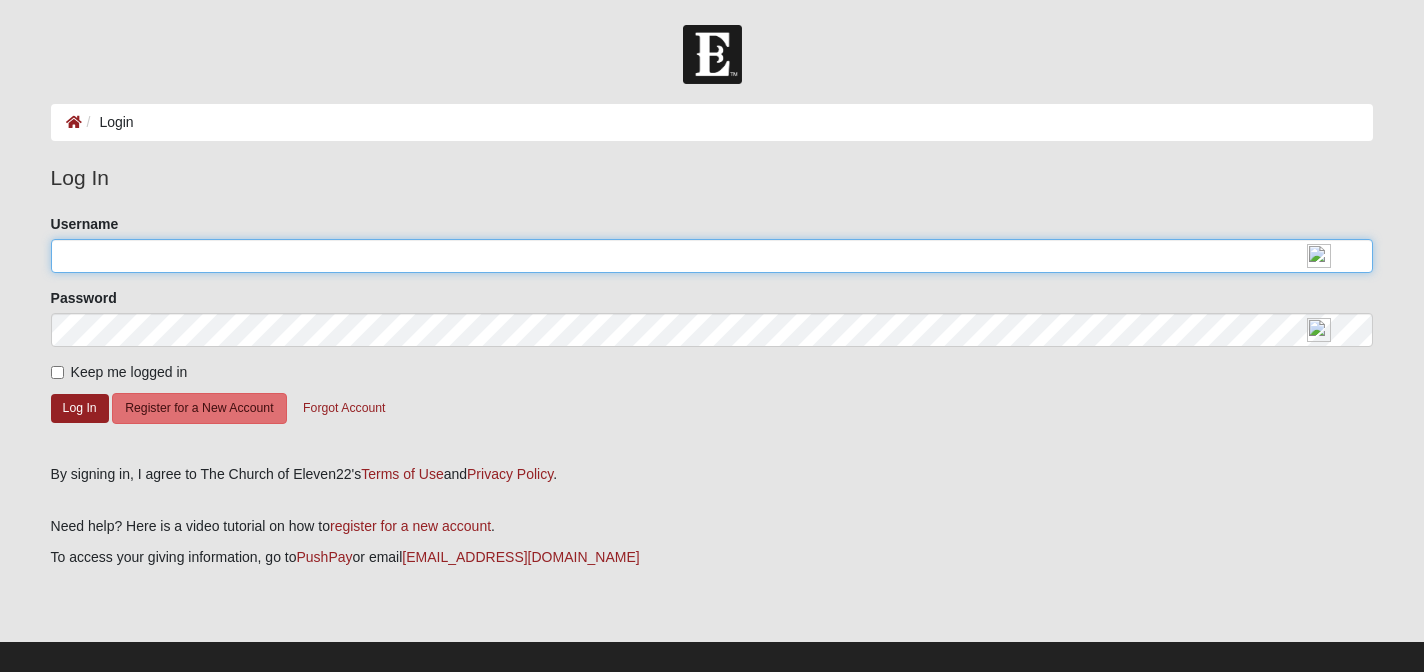 click on "Username" 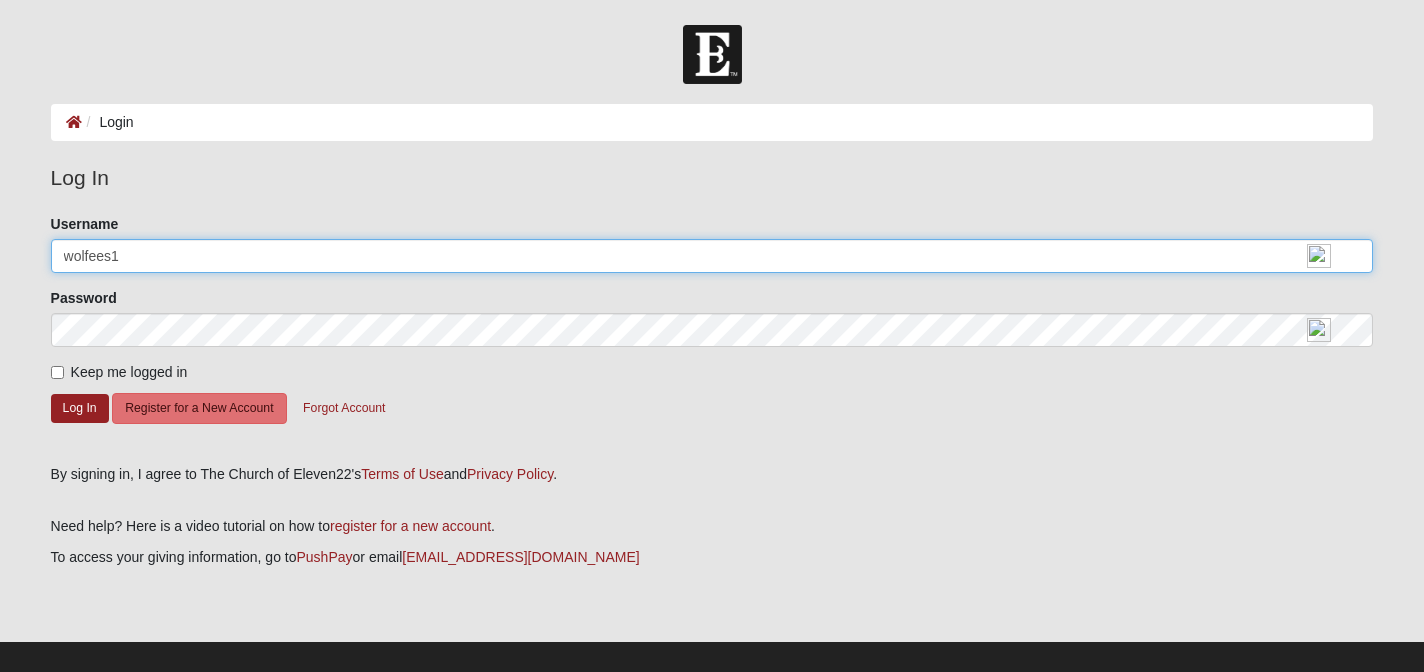 type on "wolfees1" 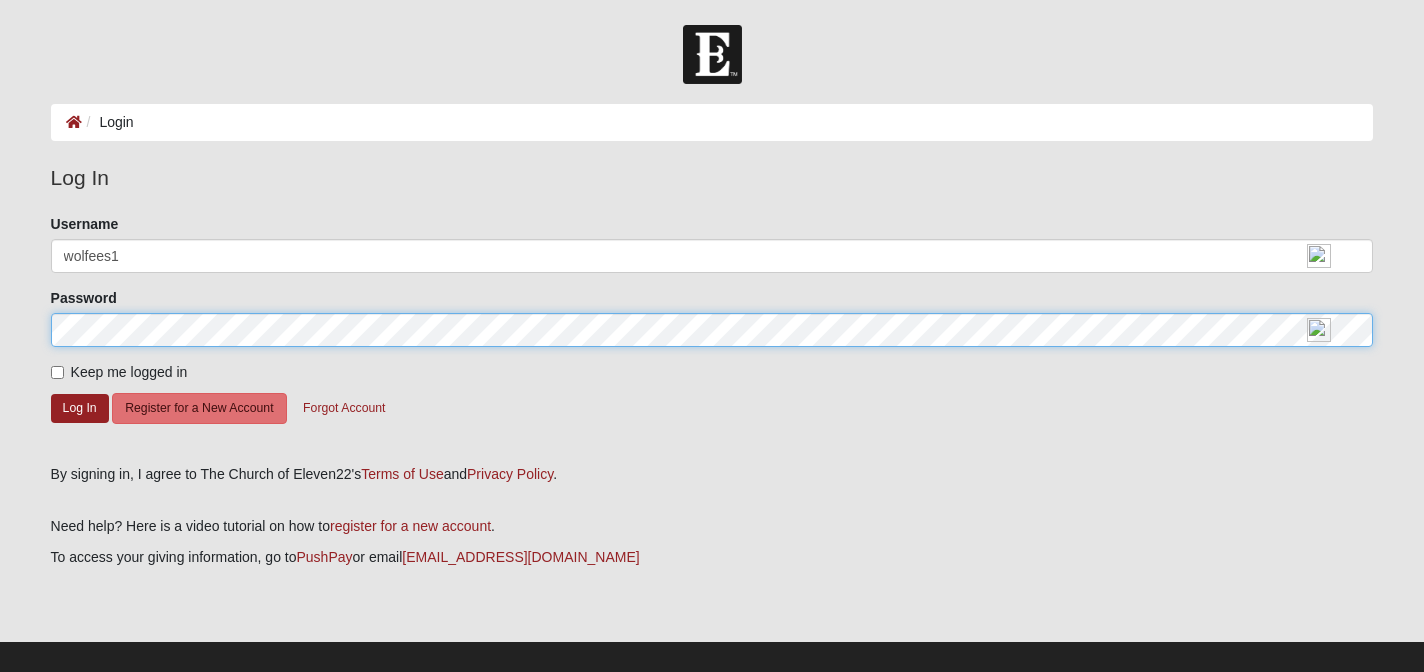 click on "Log In" 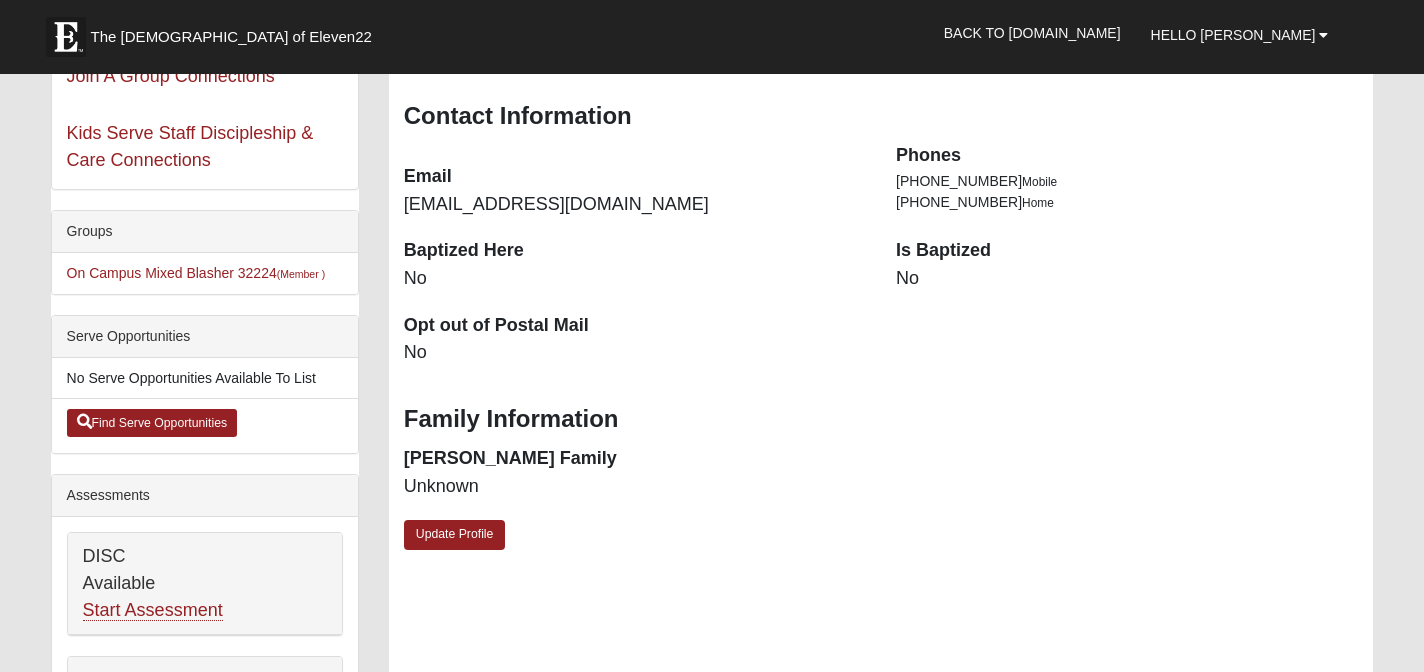 scroll, scrollTop: 342, scrollLeft: 0, axis: vertical 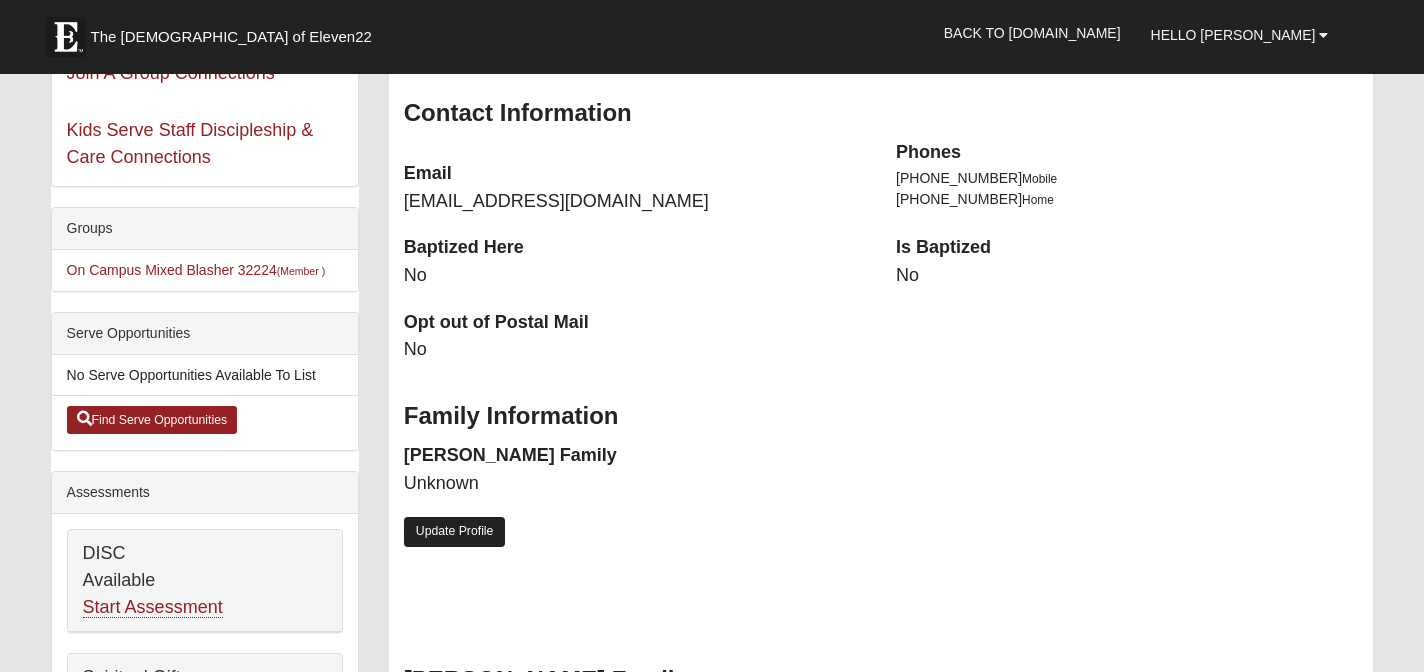 click on "Update Profile" at bounding box center [455, 531] 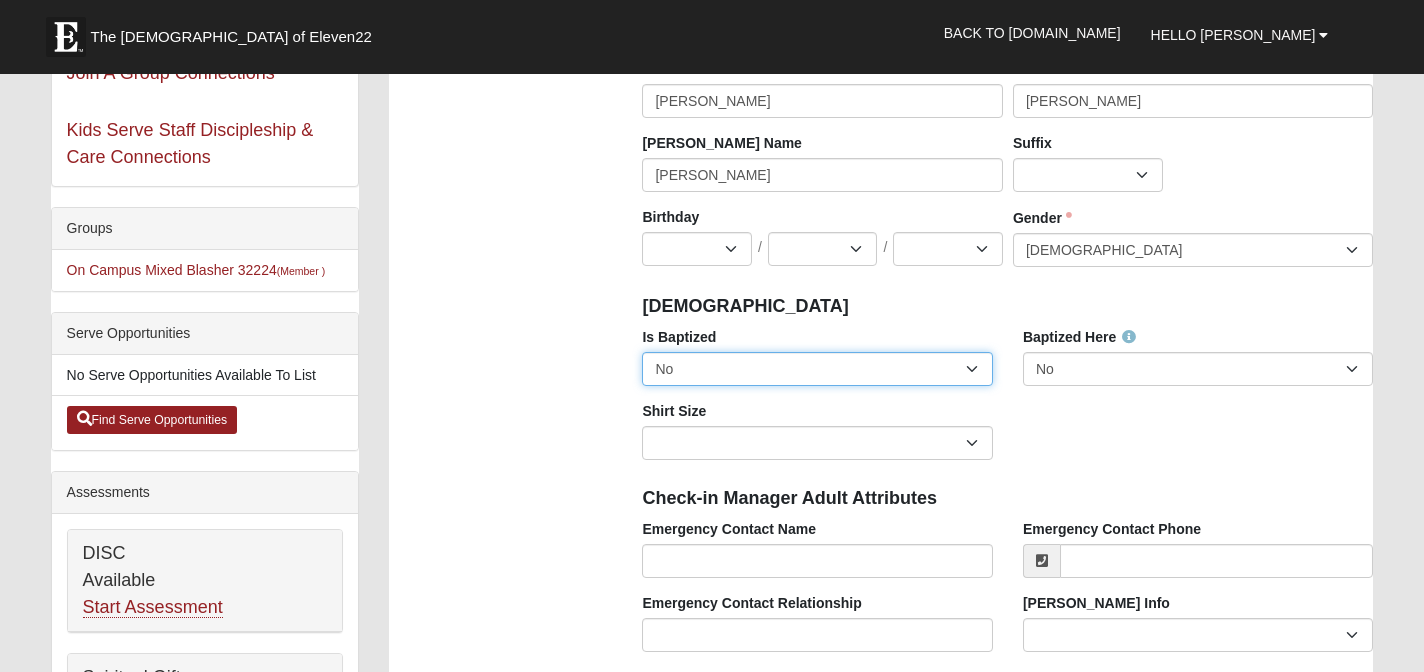 click on "No
Yes" at bounding box center [817, 369] 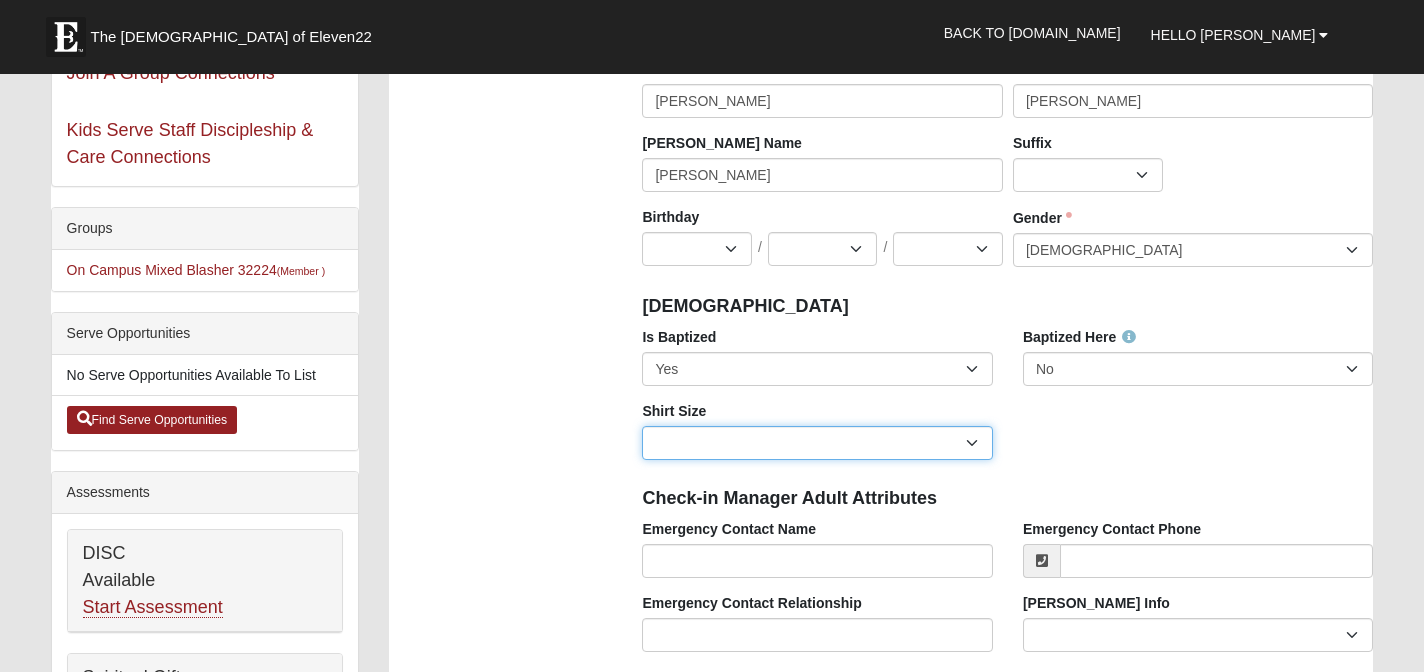 click on "Adult Small
Adult Medium
Adult Large
Adult XL
Adult XXL
Adult 3XL
Adult 4XL
Youth Small
Youth Medium
Youth Large" at bounding box center (817, 443) 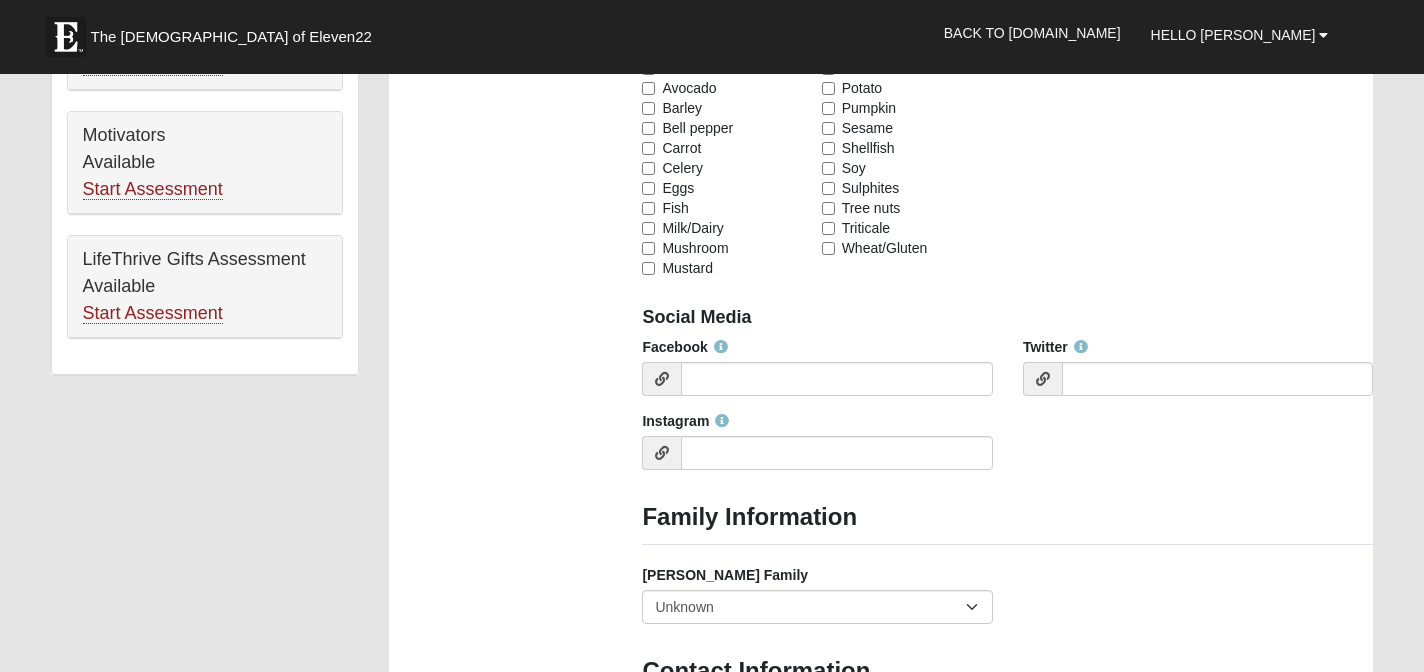 scroll, scrollTop: 1224, scrollLeft: 0, axis: vertical 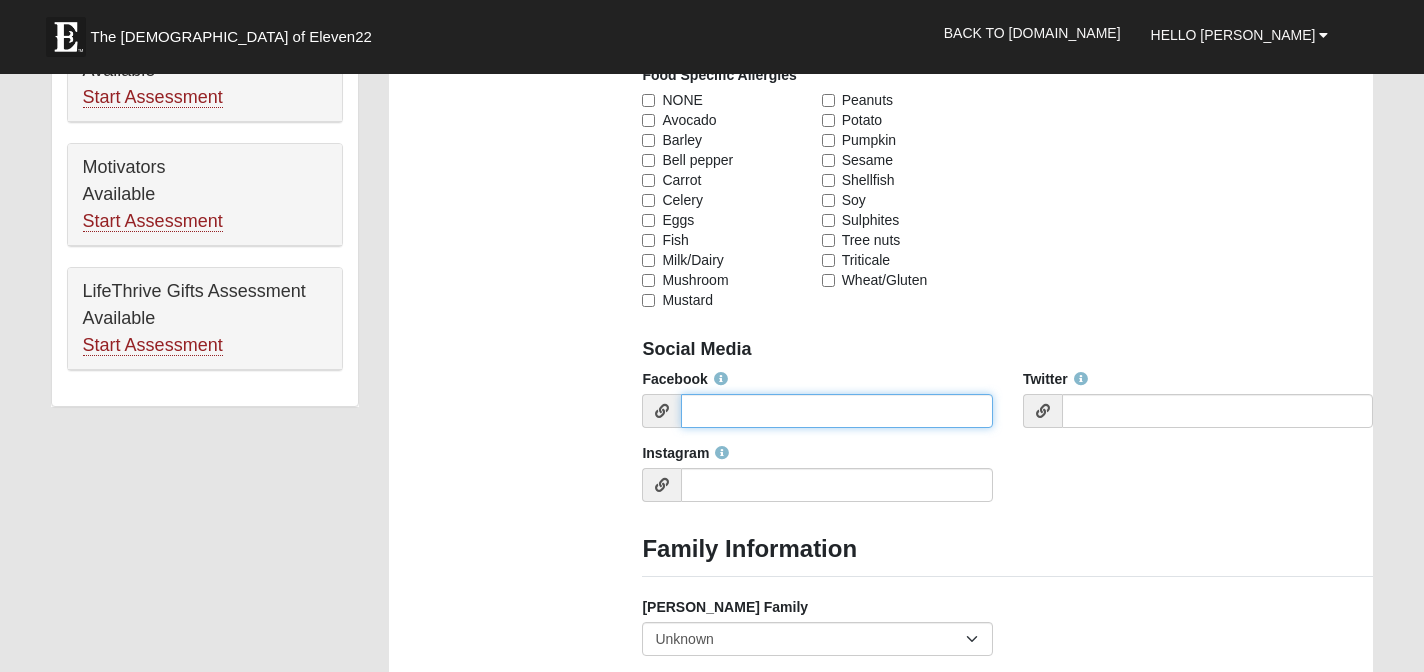 click on "Facebook" at bounding box center (836, 411) 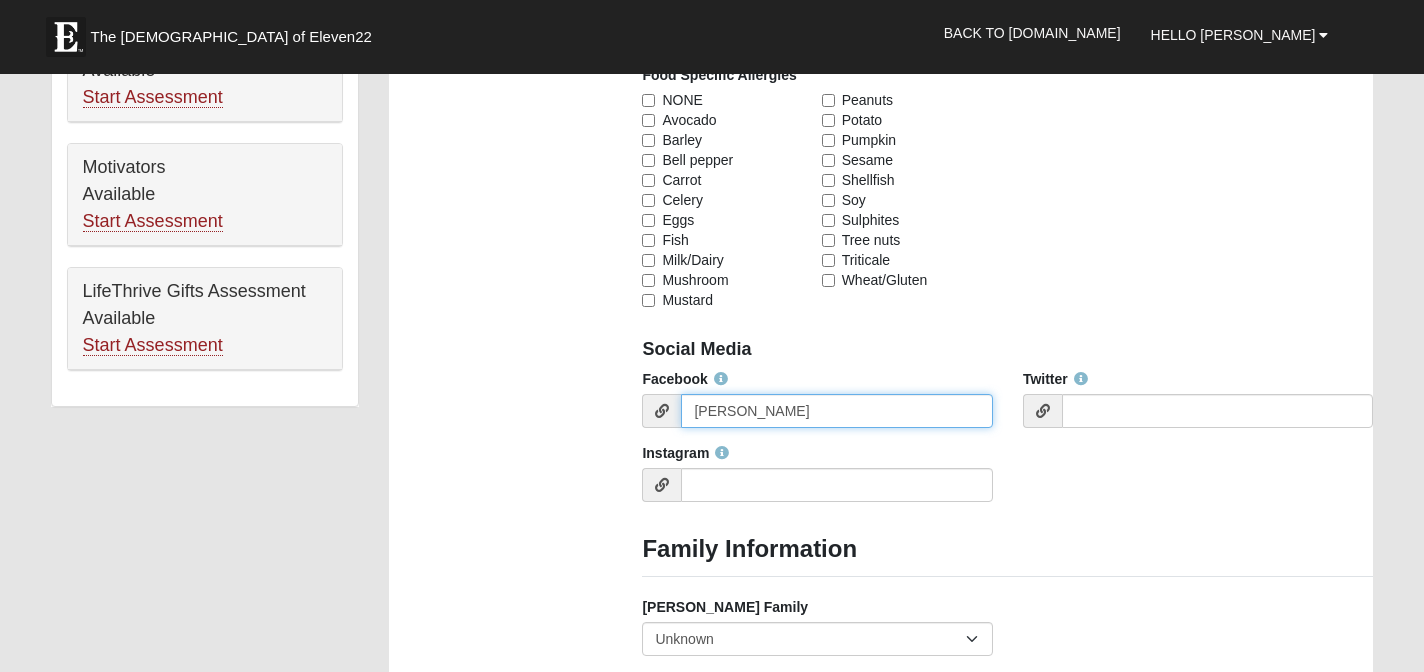 type on "Susan Jepsen Wolfe" 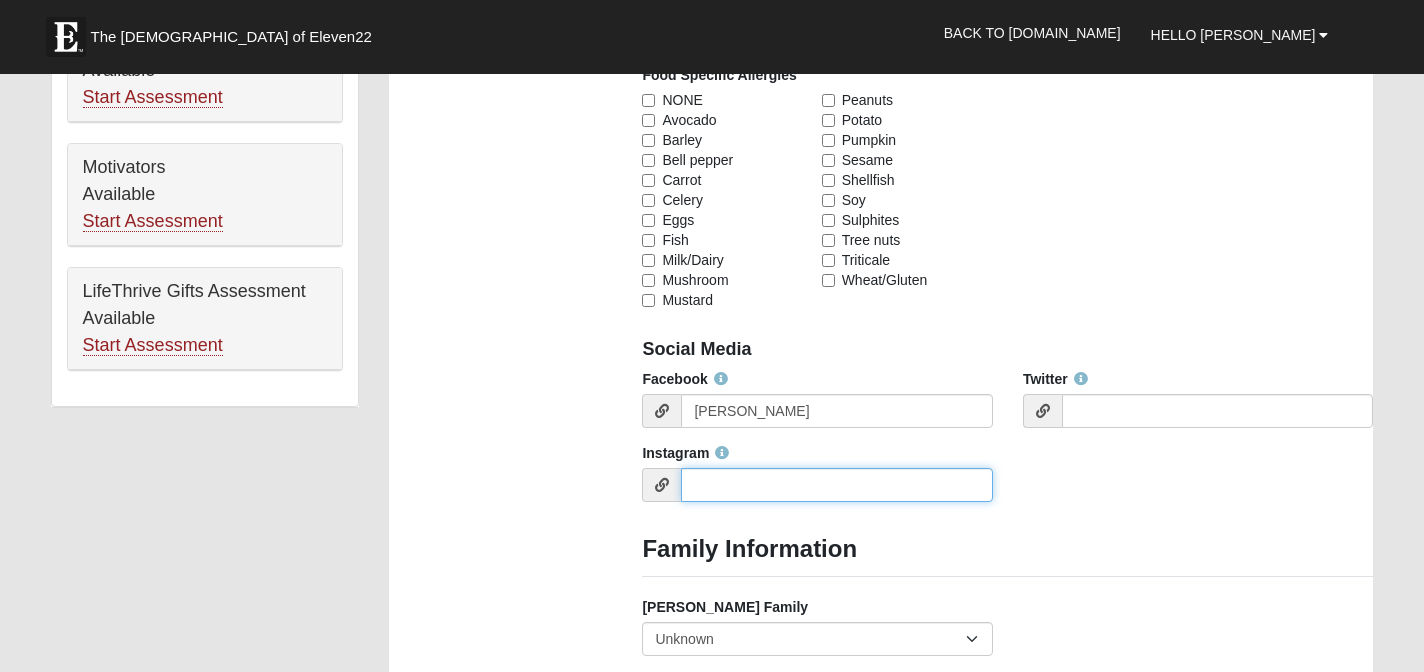 click on "Instagram" at bounding box center (836, 485) 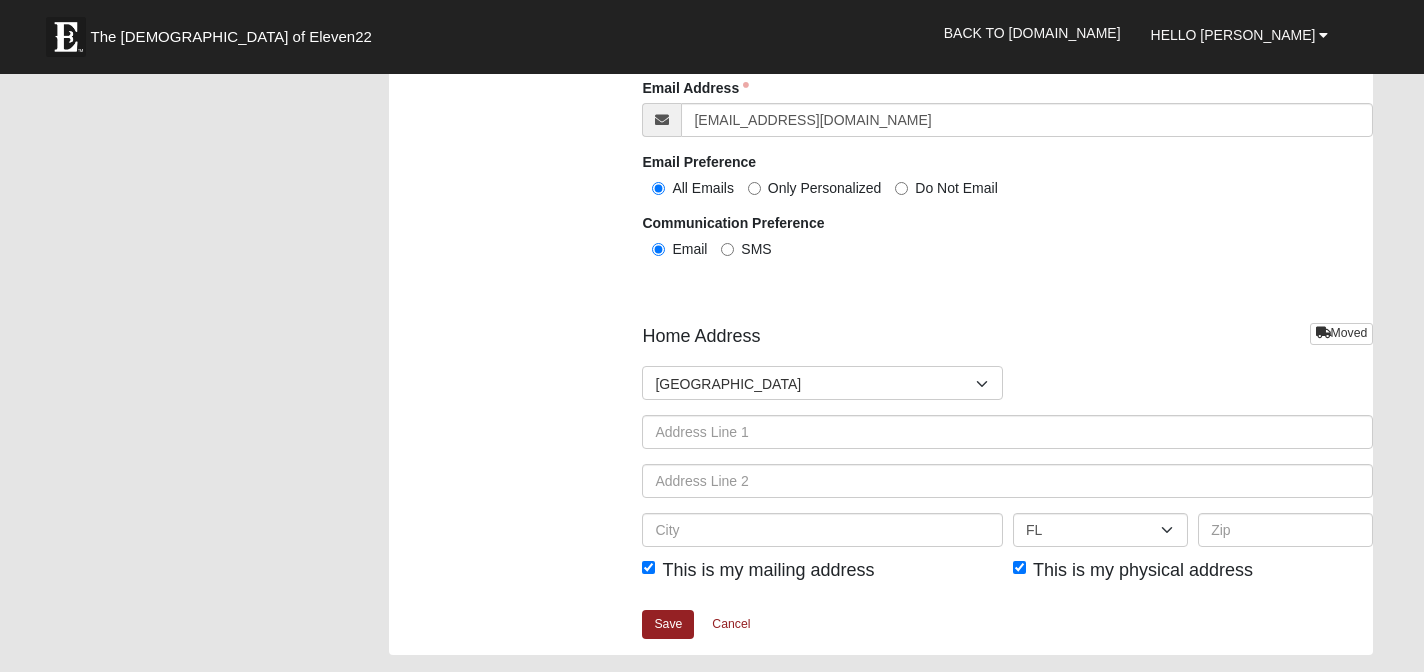 scroll, scrollTop: 2267, scrollLeft: 0, axis: vertical 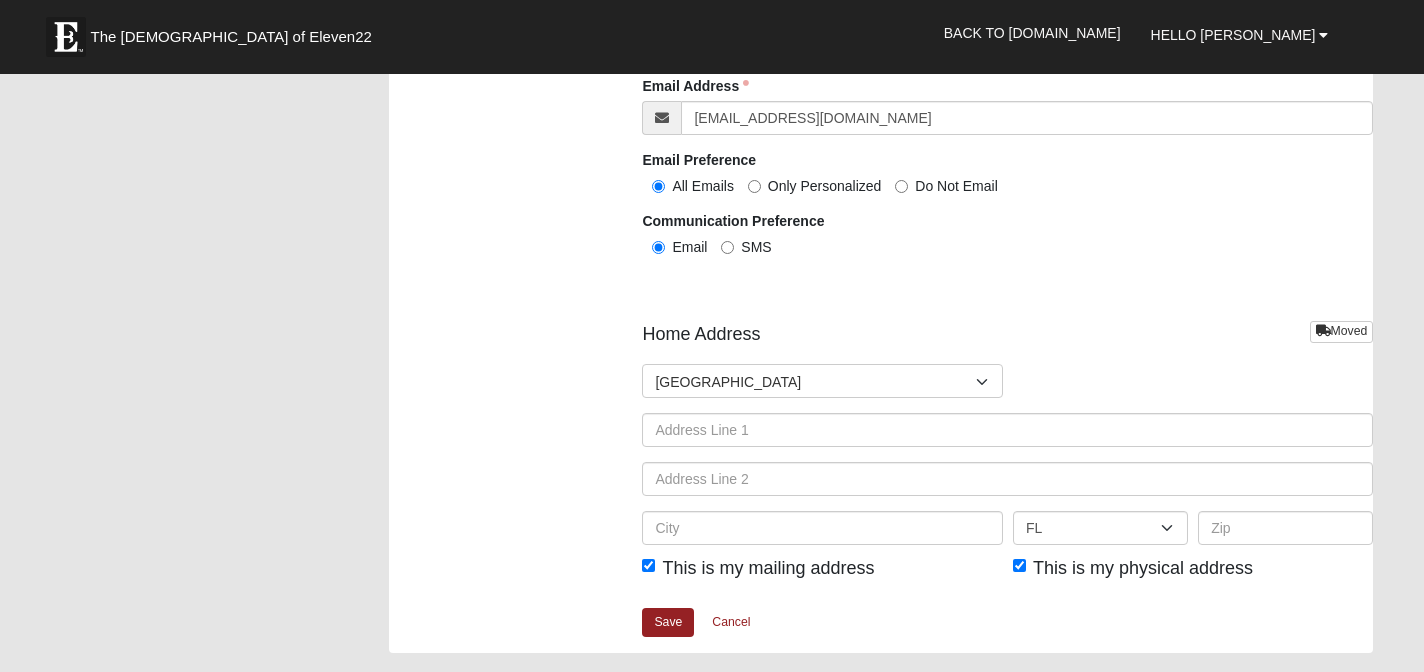 type on "wolfesuzq" 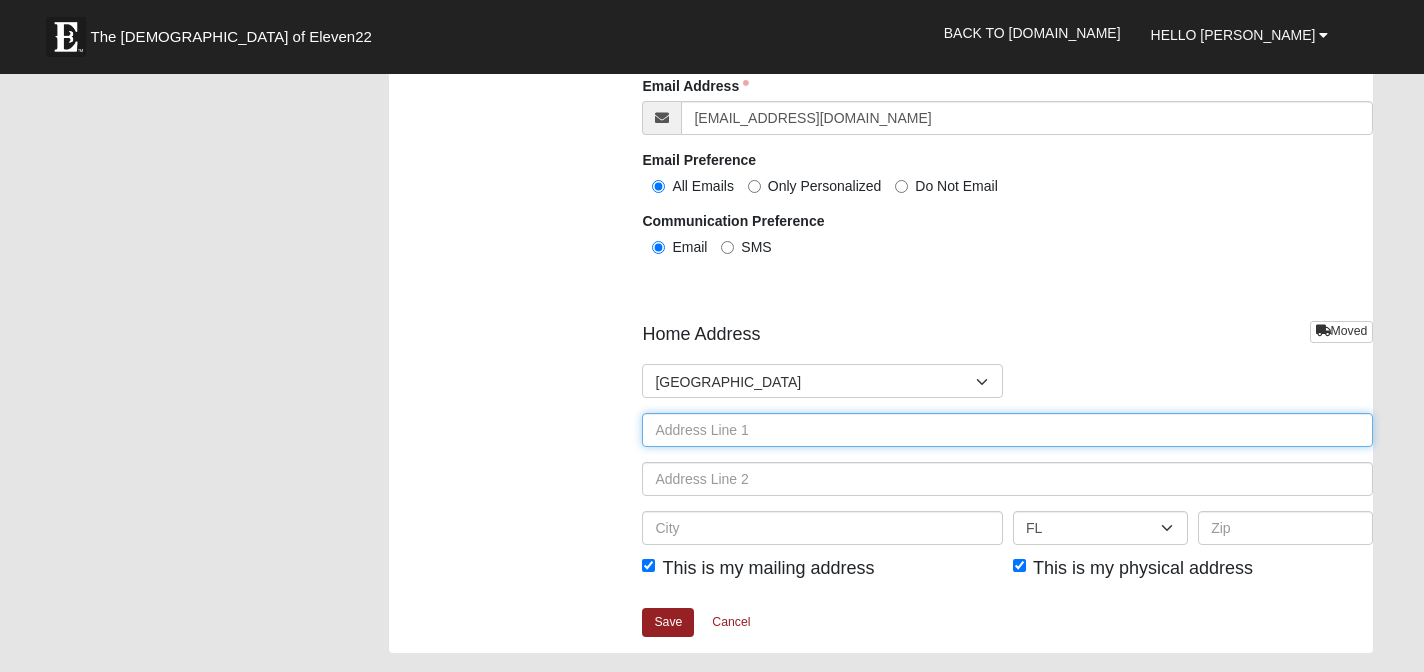 click at bounding box center [1007, 430] 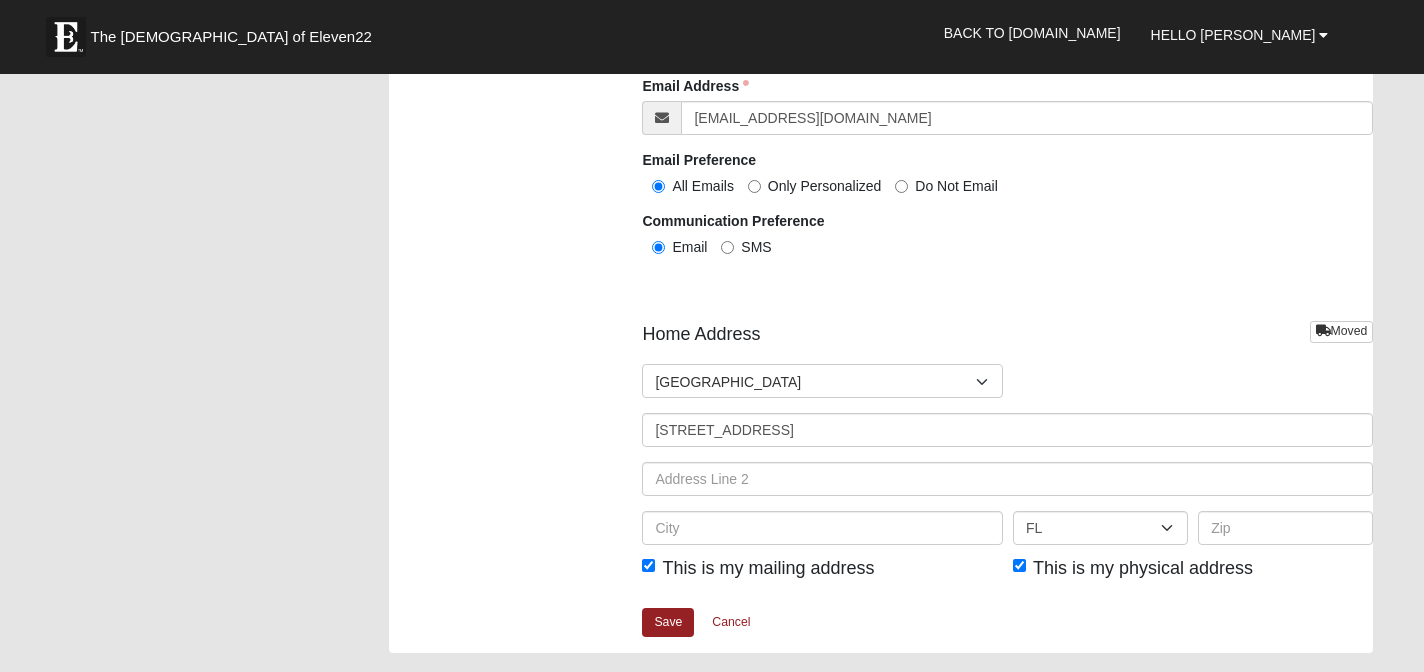 type on "Richard C Susan L Wolfe" 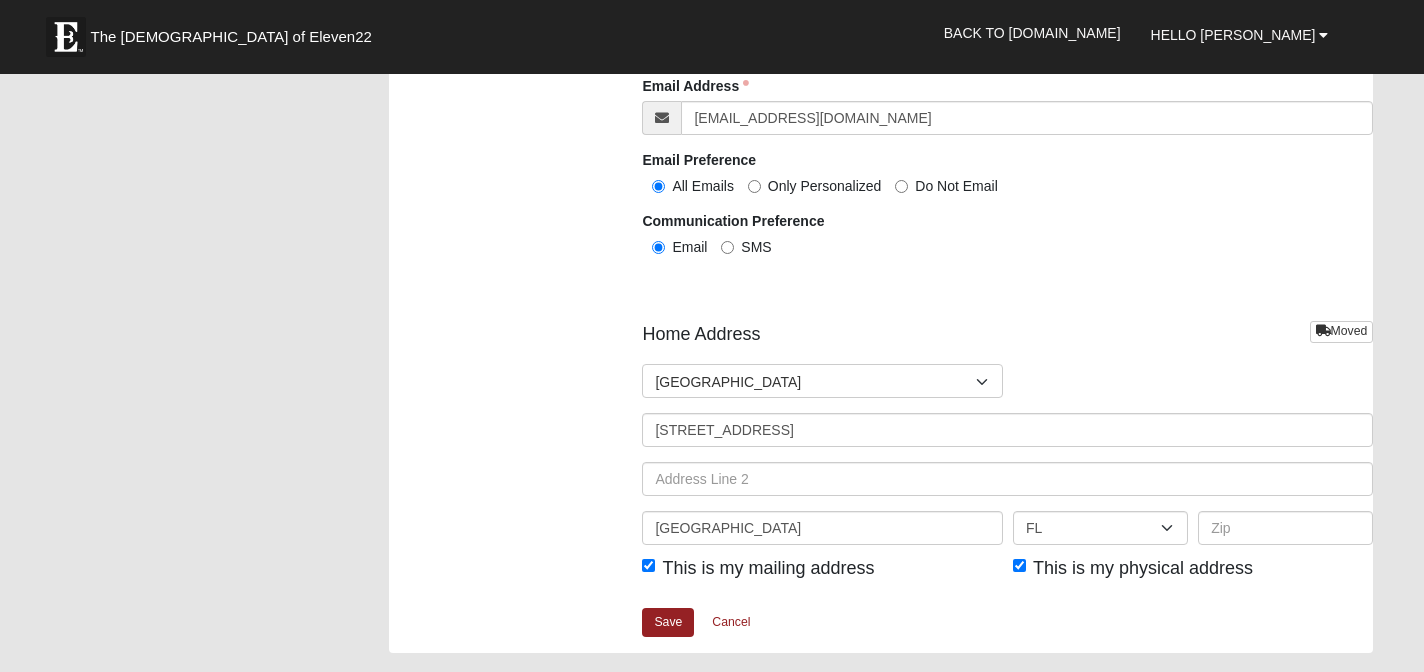 type on "32250" 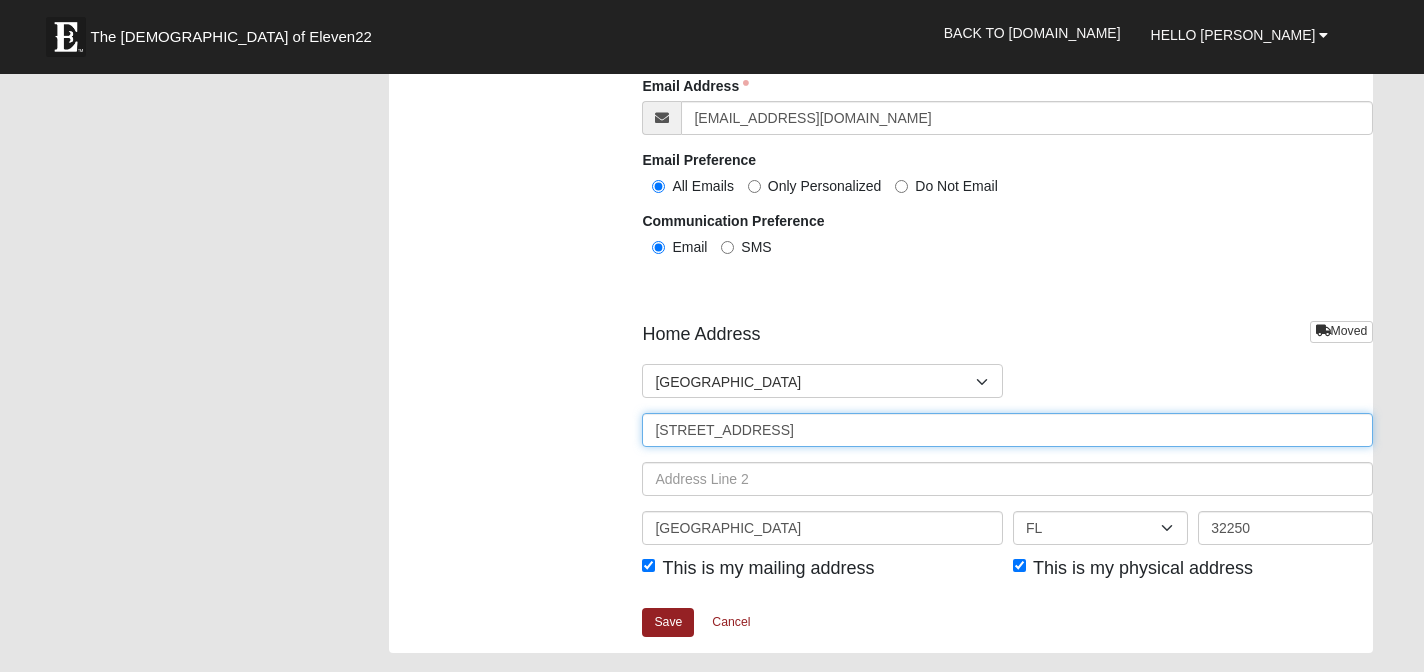 type on "[PHONE_NUMBER]" 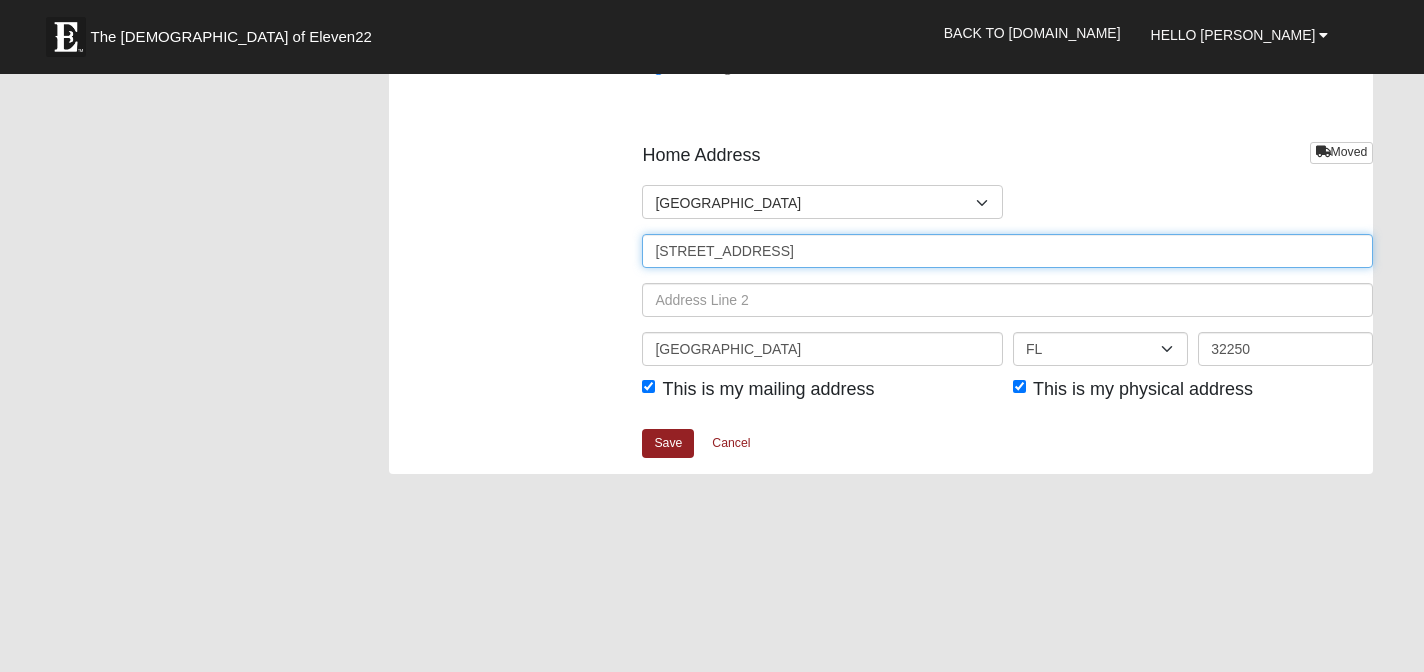 scroll, scrollTop: 2501, scrollLeft: 0, axis: vertical 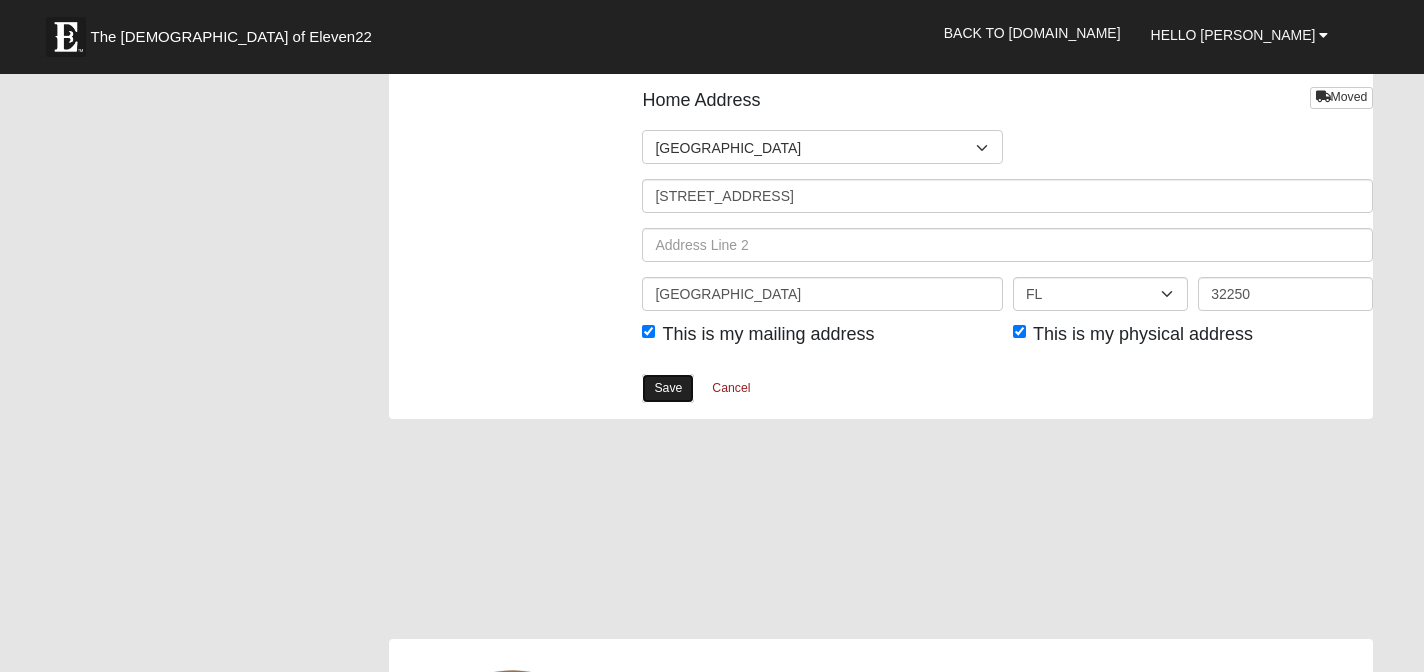 click on "Save" at bounding box center [668, 388] 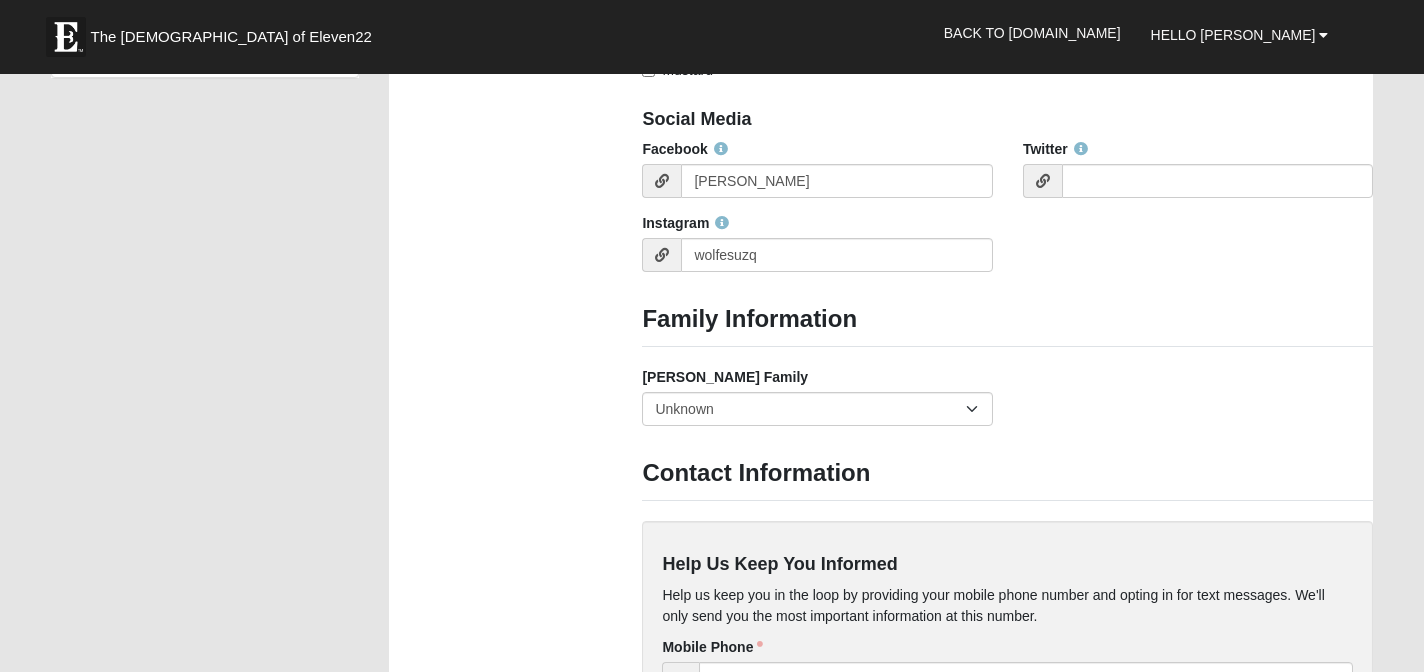 scroll, scrollTop: 1561, scrollLeft: 0, axis: vertical 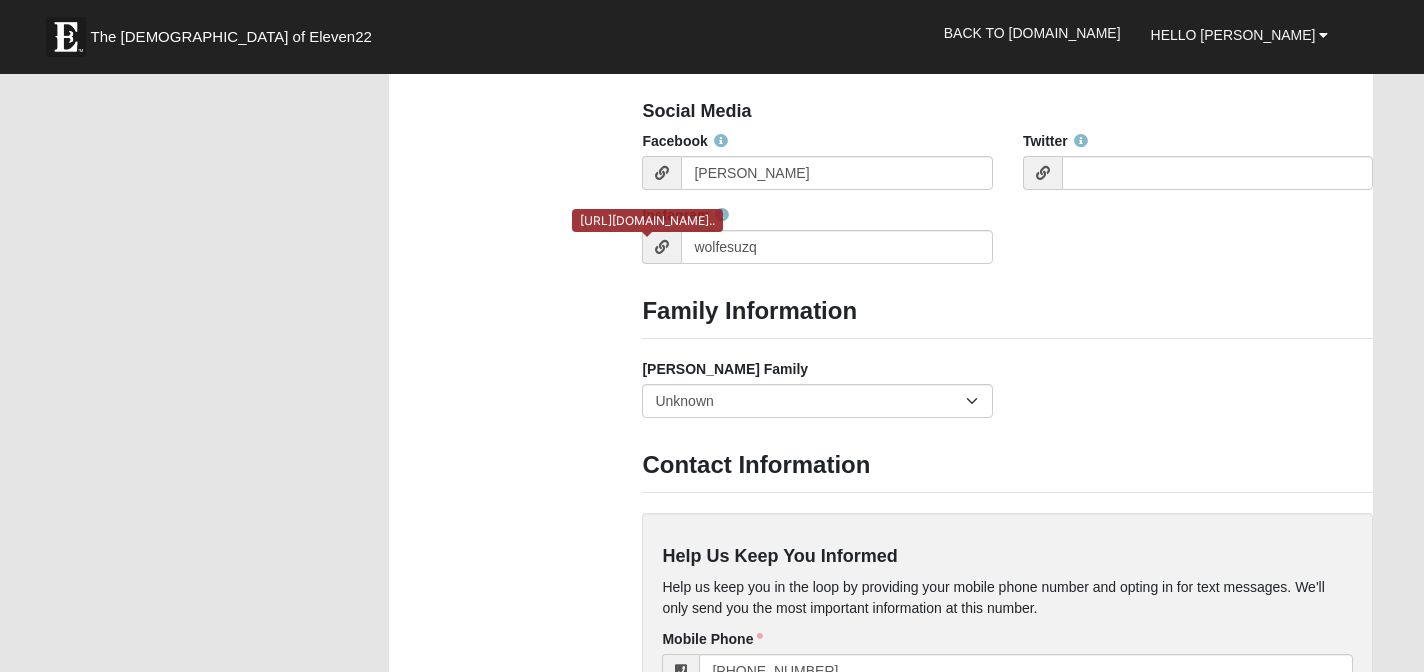 click at bounding box center [662, 247] 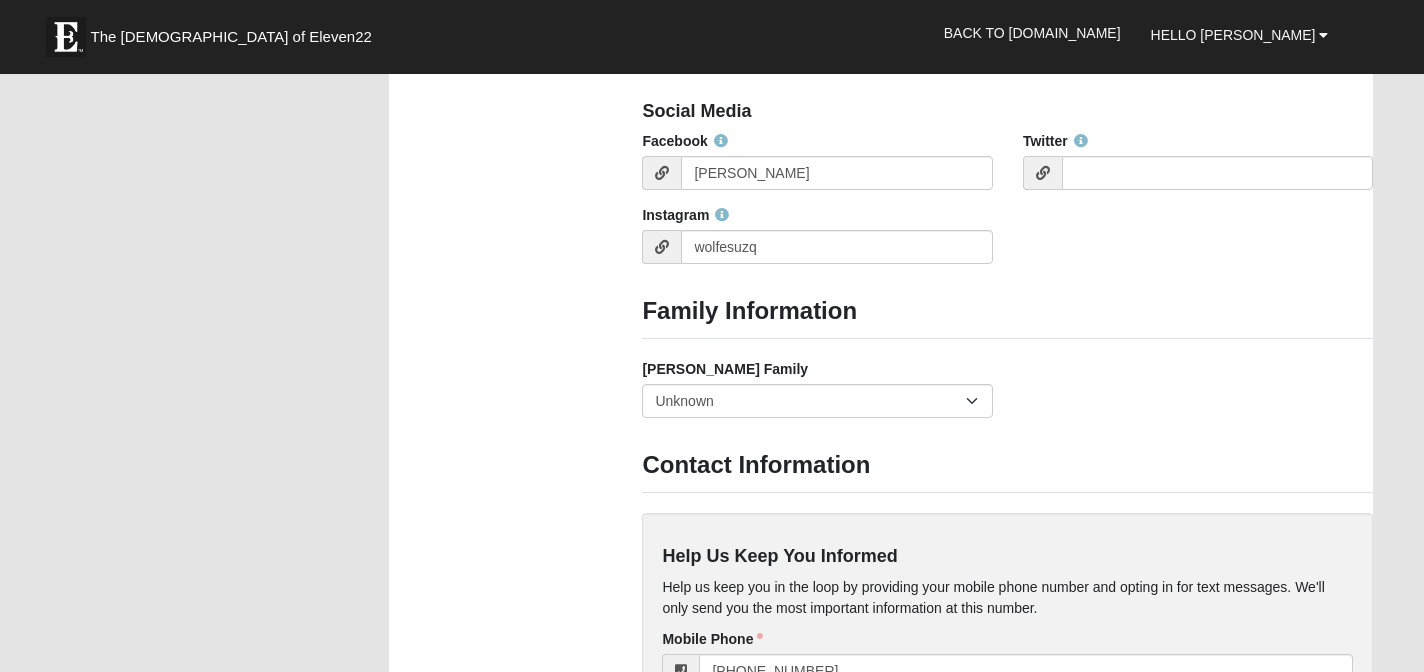 click on "Instagram" at bounding box center [685, 215] 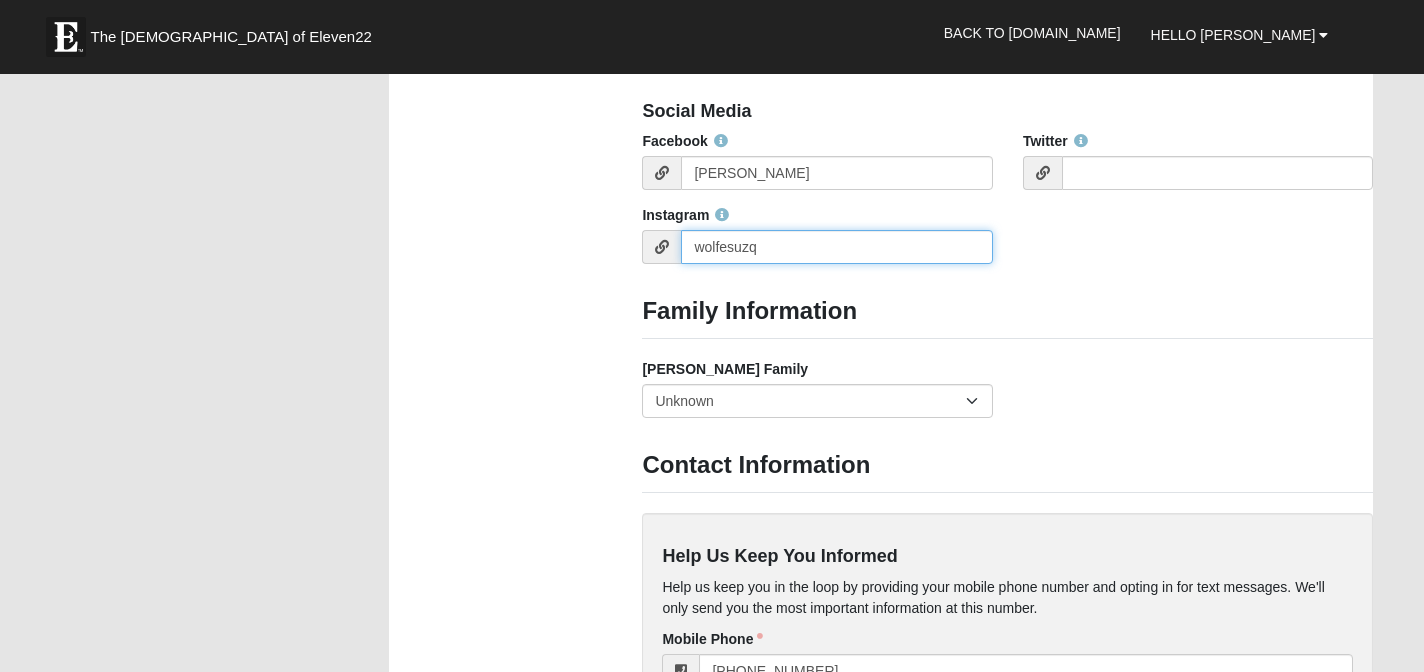 click on "wolfesuzq" at bounding box center [836, 247] 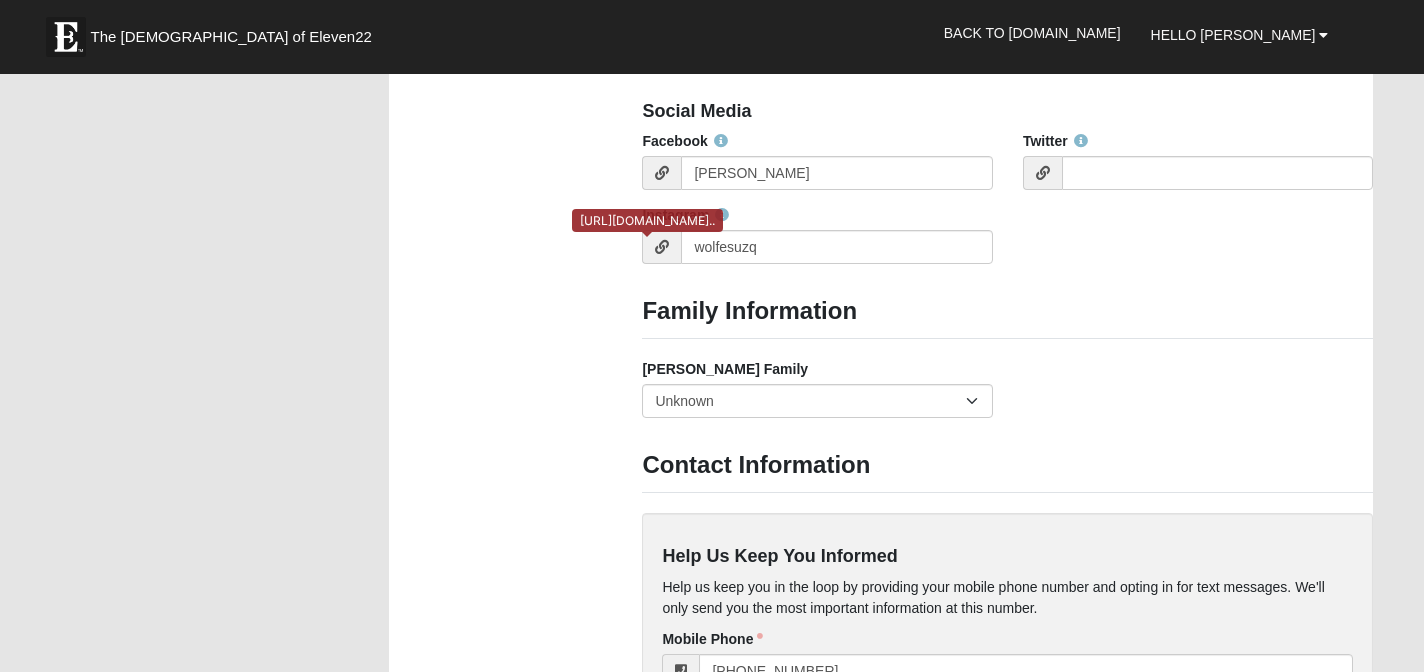 click at bounding box center [662, 247] 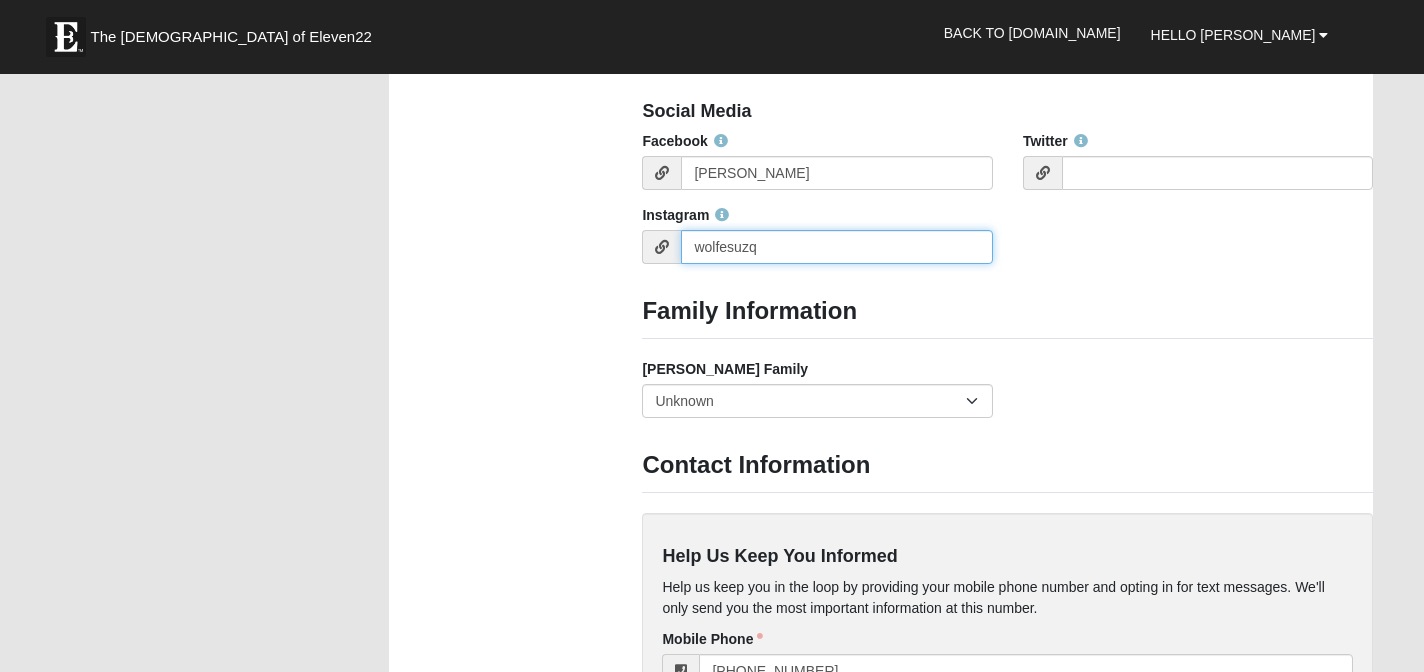 click on "wolfesuzq" at bounding box center (836, 247) 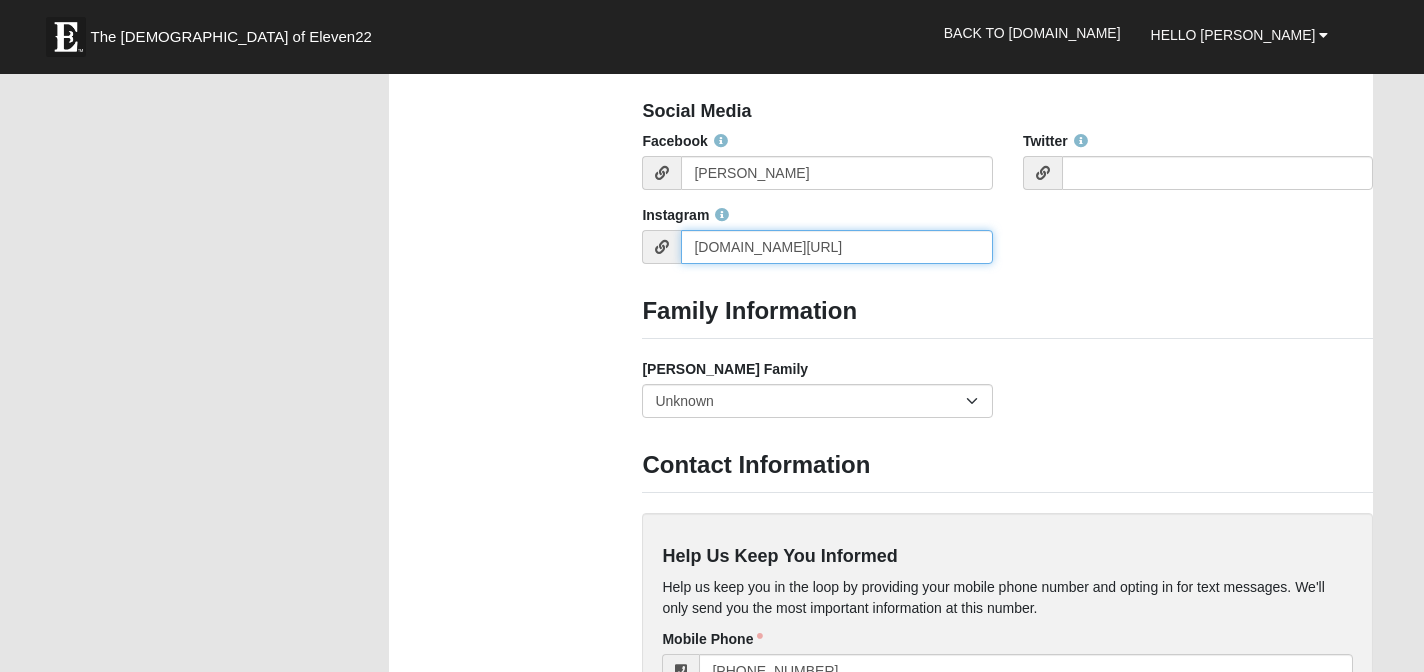 type on "www.instagram.com/wolfesuzq" 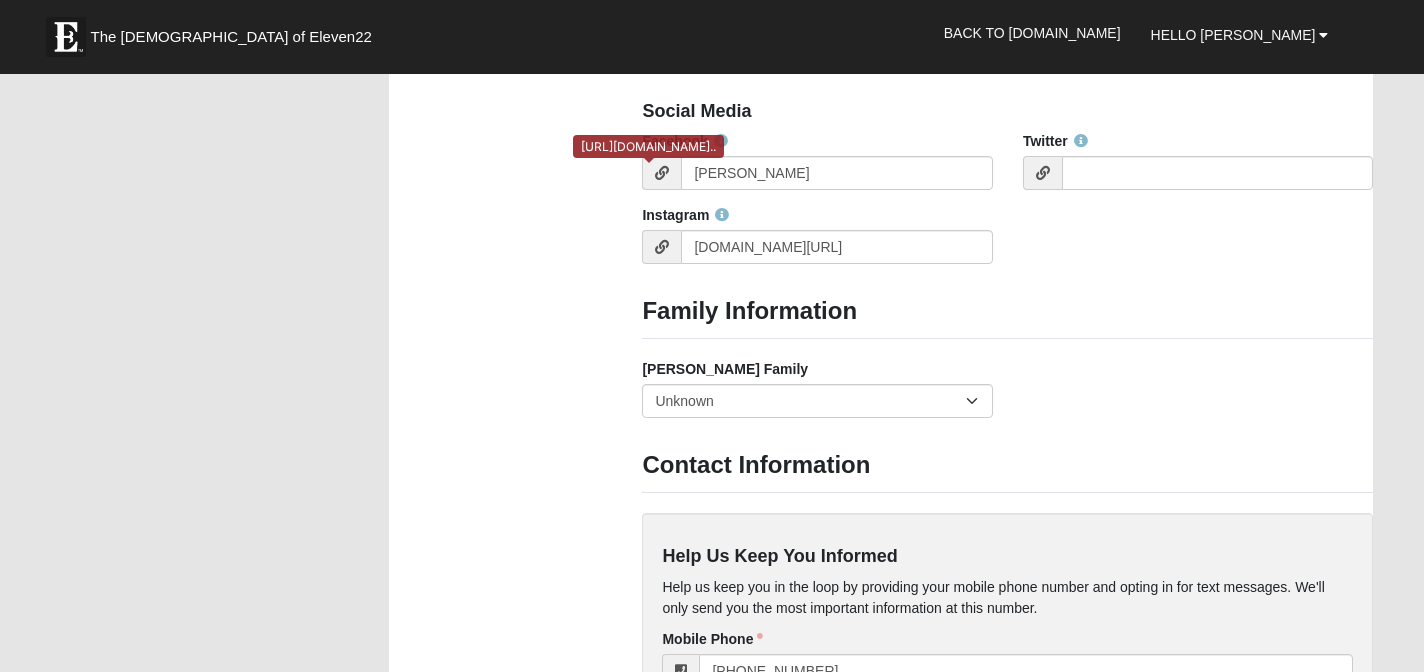 click at bounding box center (662, 173) 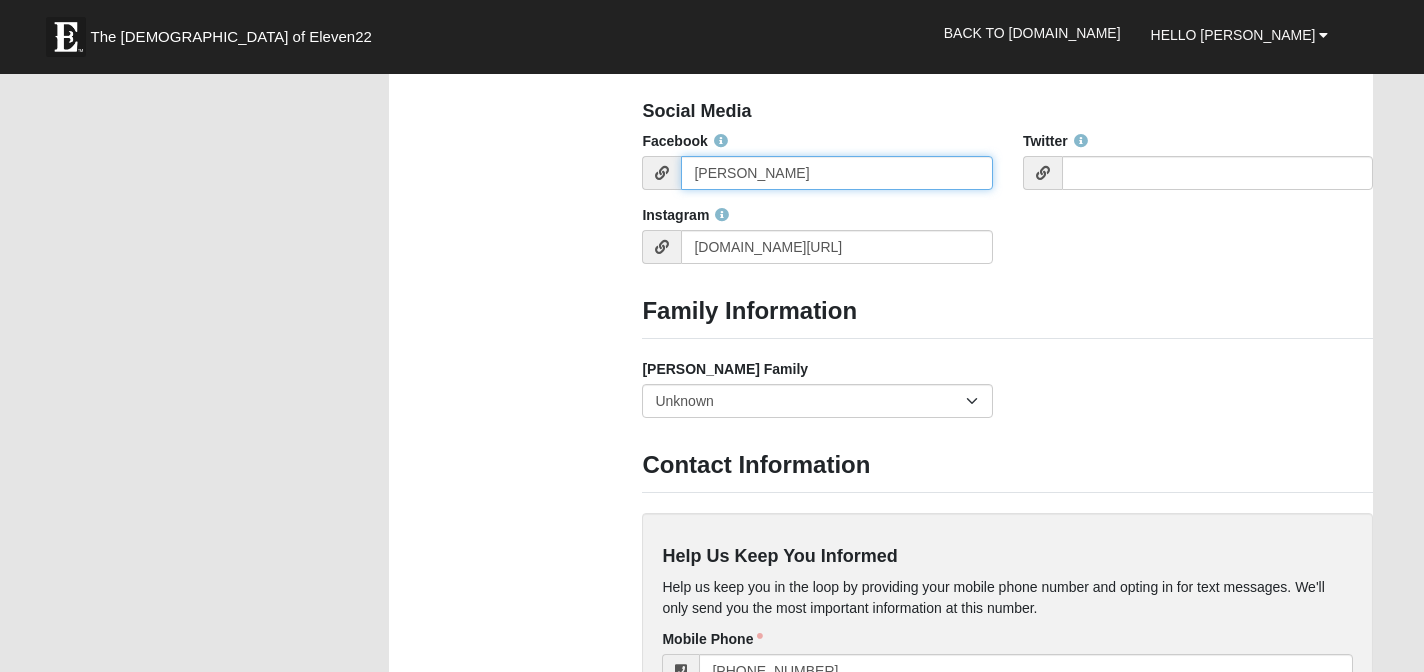 drag, startPoint x: 846, startPoint y: 177, endPoint x: 691, endPoint y: 165, distance: 155.46382 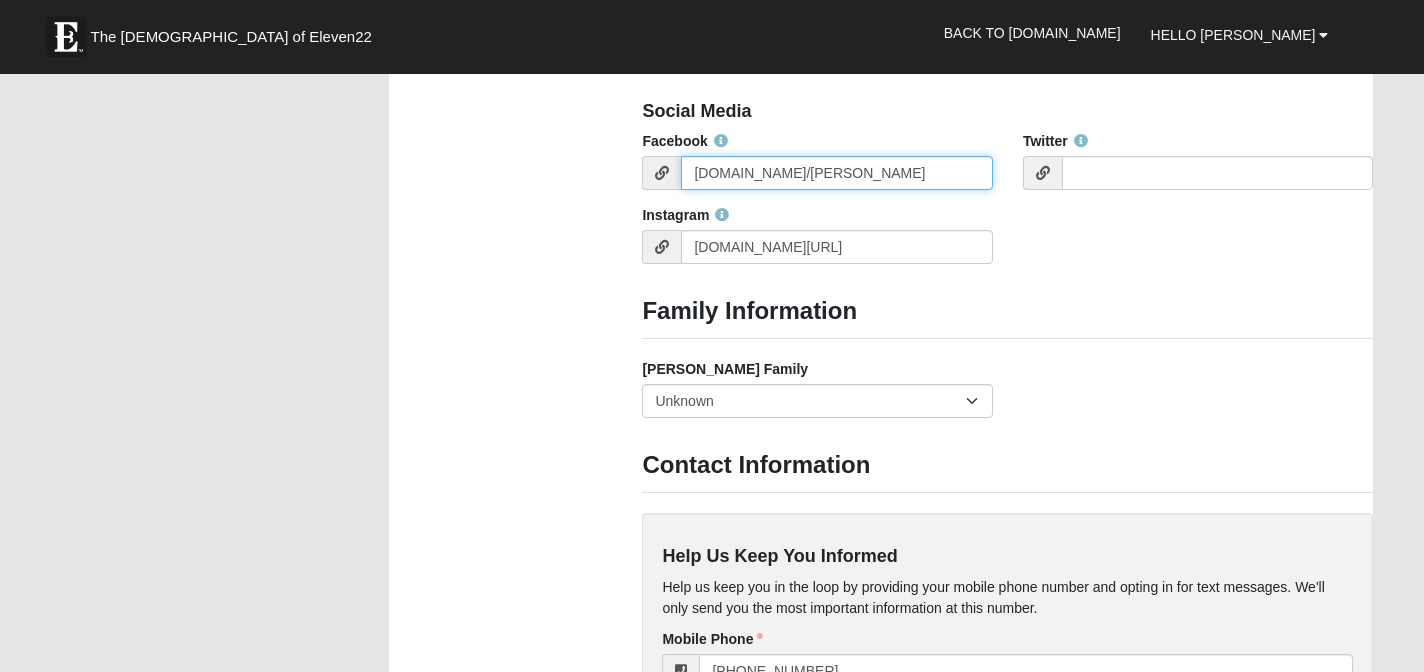 type on "www.facebook.com/susan jepsen wolfe" 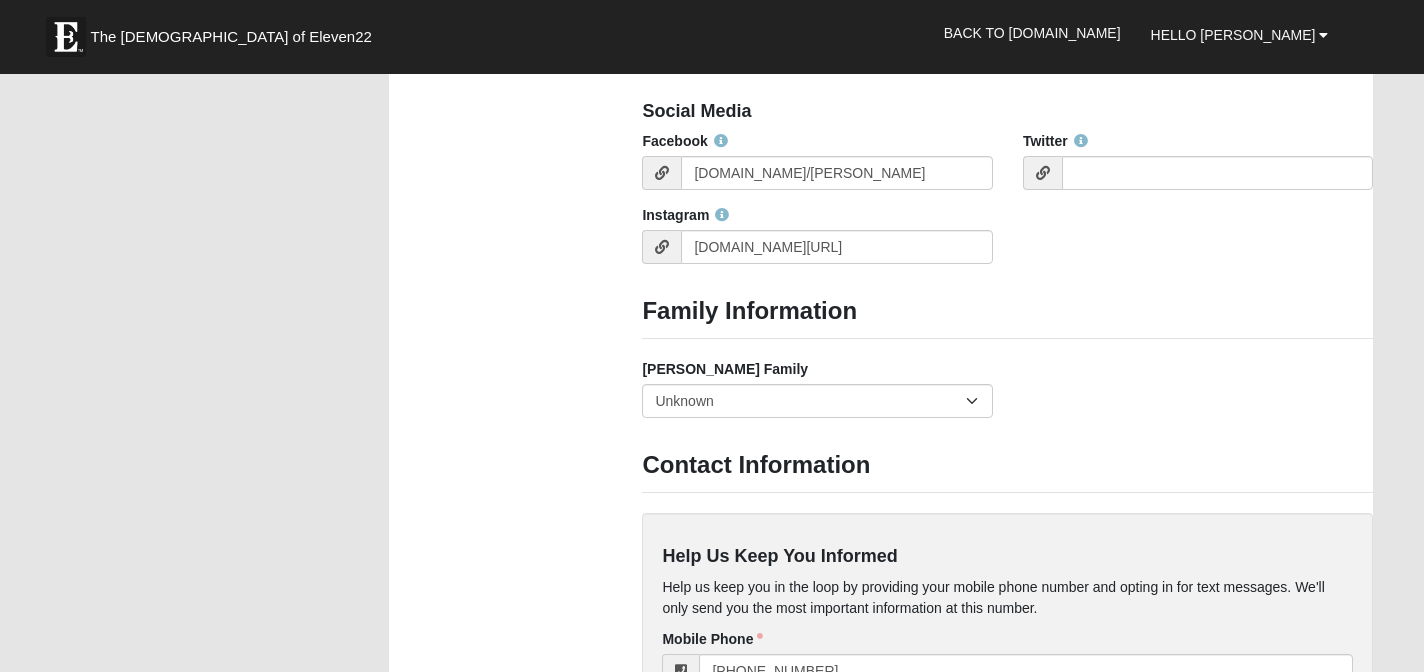 click on "Instagram
www.instagram.com/wolfesuzq" at bounding box center (817, 242) 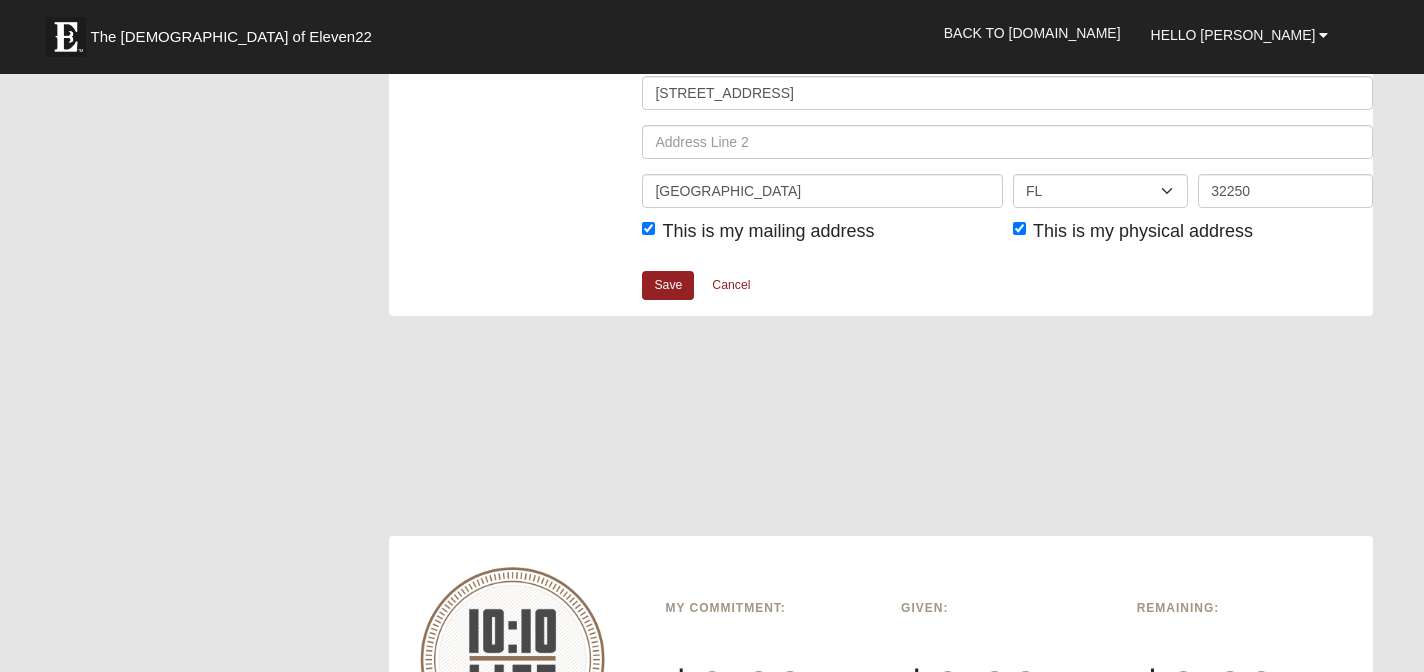 scroll, scrollTop: 2838, scrollLeft: 0, axis: vertical 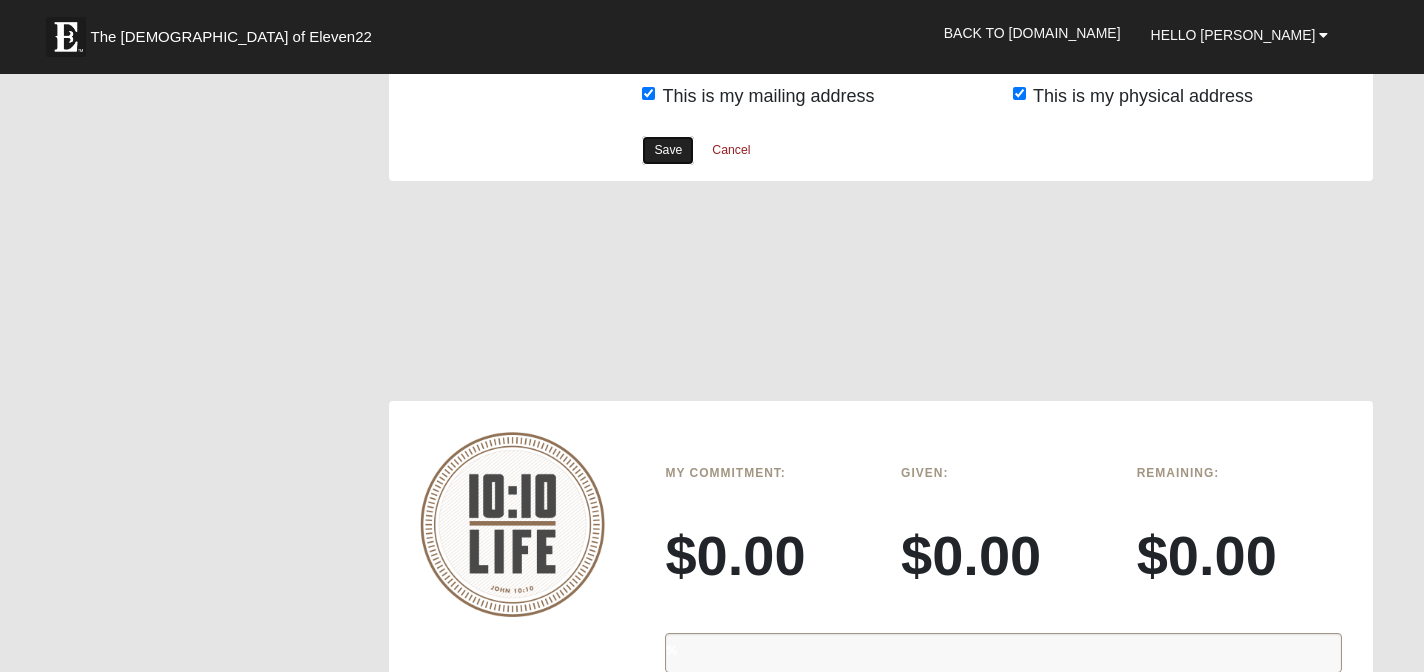 click on "Save" at bounding box center (668, 150) 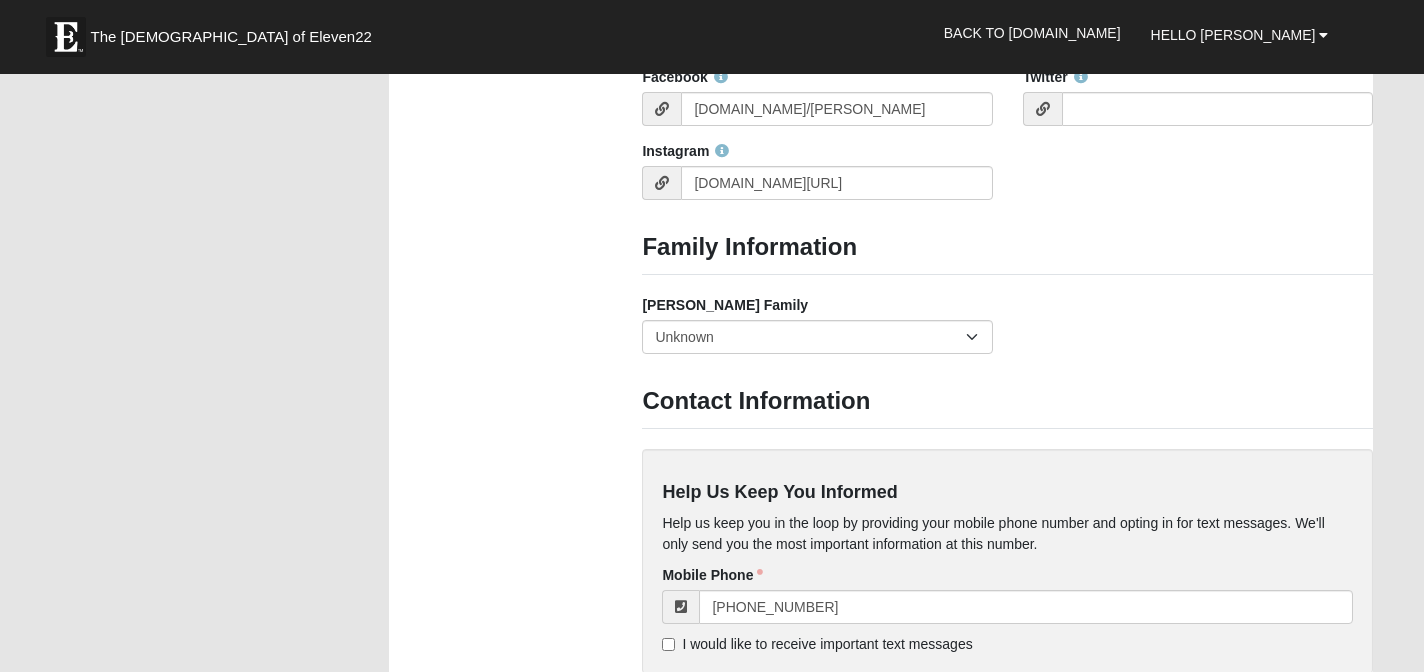 scroll, scrollTop: 1591, scrollLeft: 0, axis: vertical 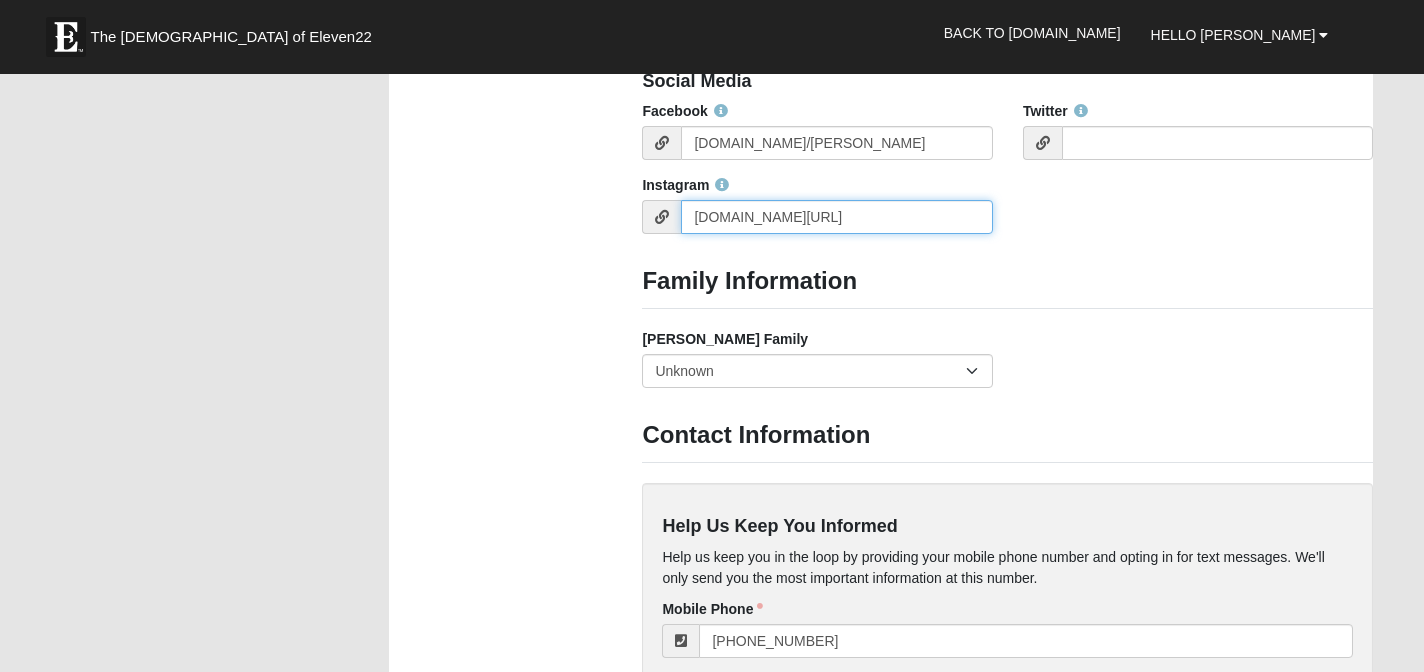 drag, startPoint x: 898, startPoint y: 219, endPoint x: 618, endPoint y: 193, distance: 281.20456 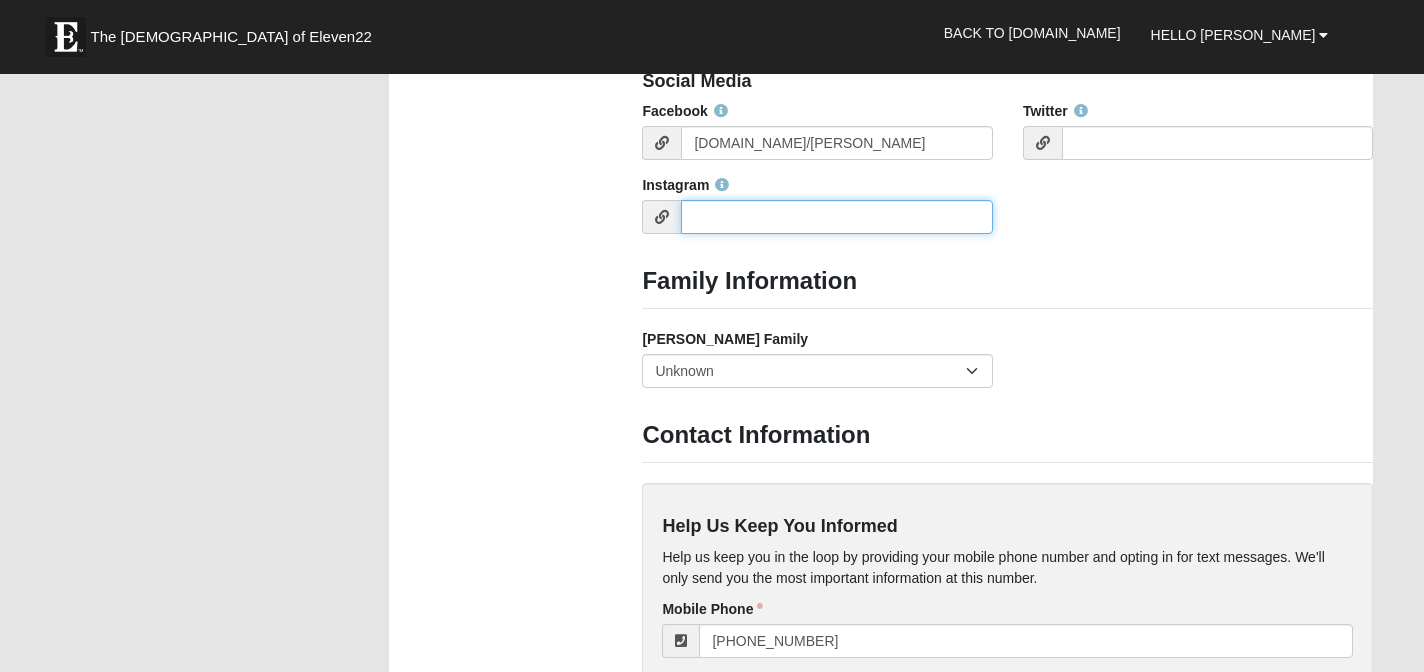 type 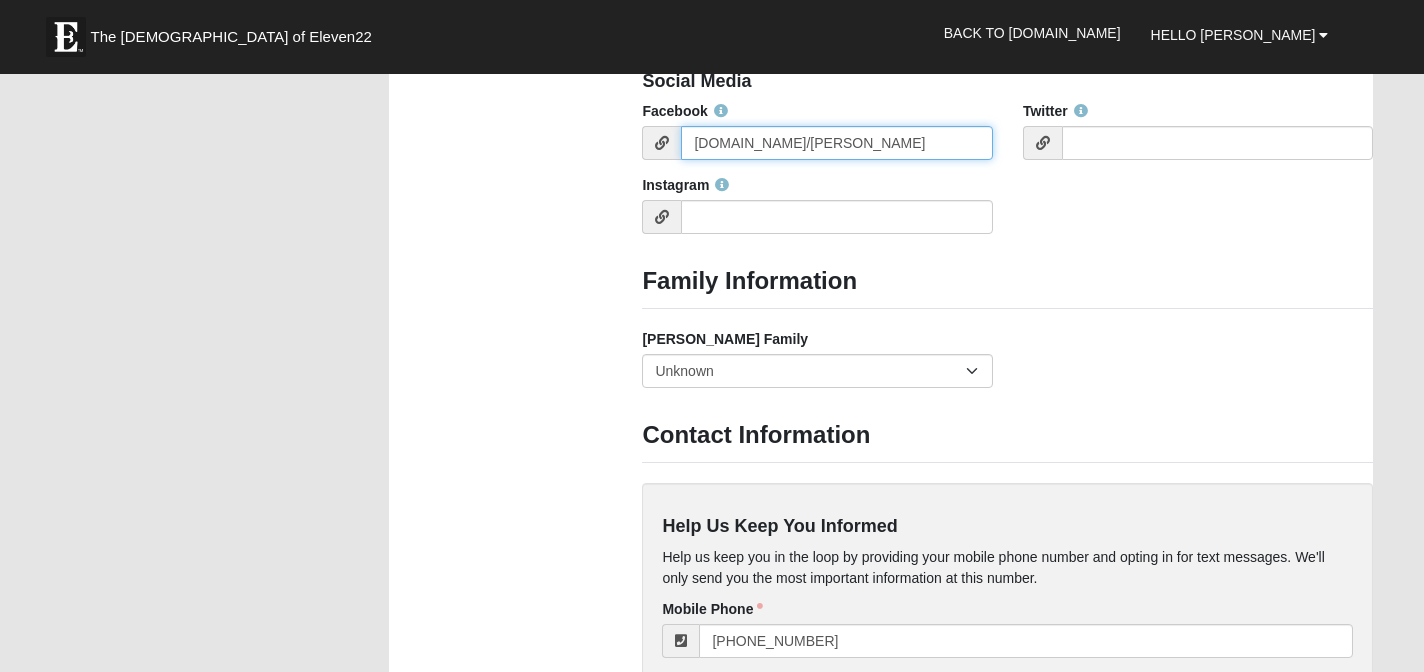 drag, startPoint x: 941, startPoint y: 150, endPoint x: 644, endPoint y: 136, distance: 297.32977 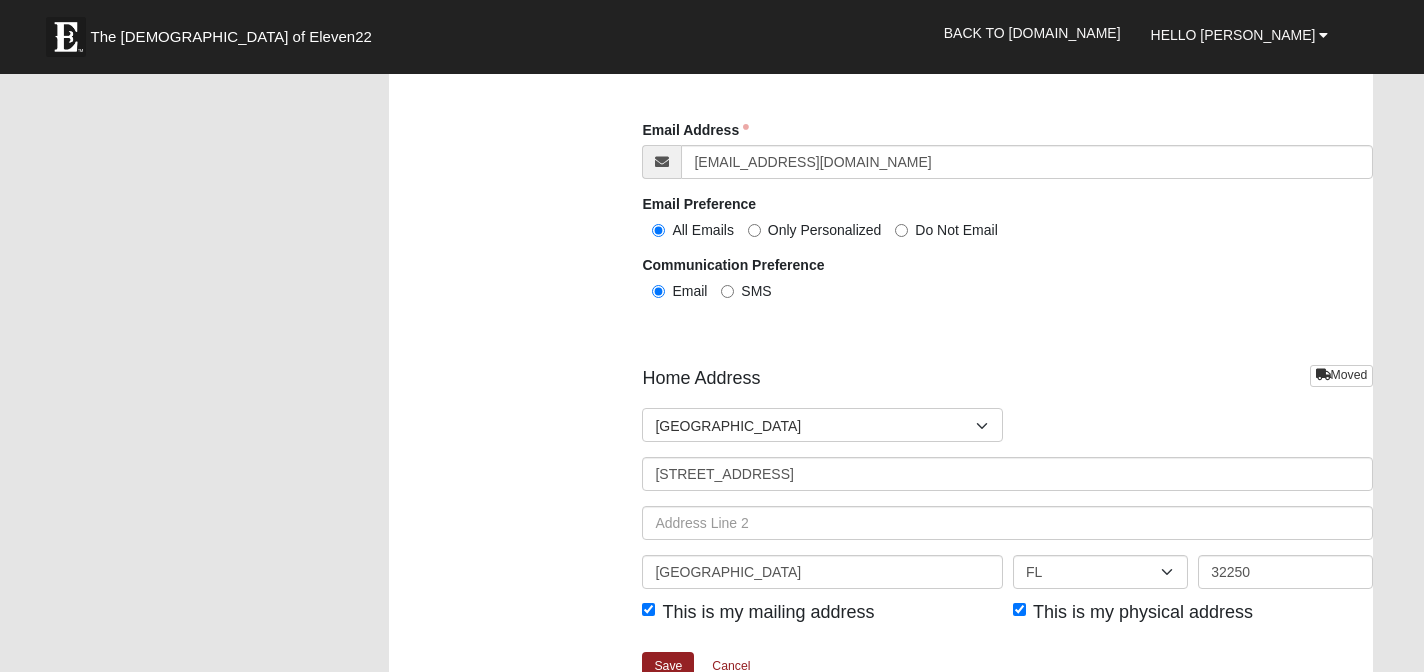 scroll, scrollTop: 2563, scrollLeft: 0, axis: vertical 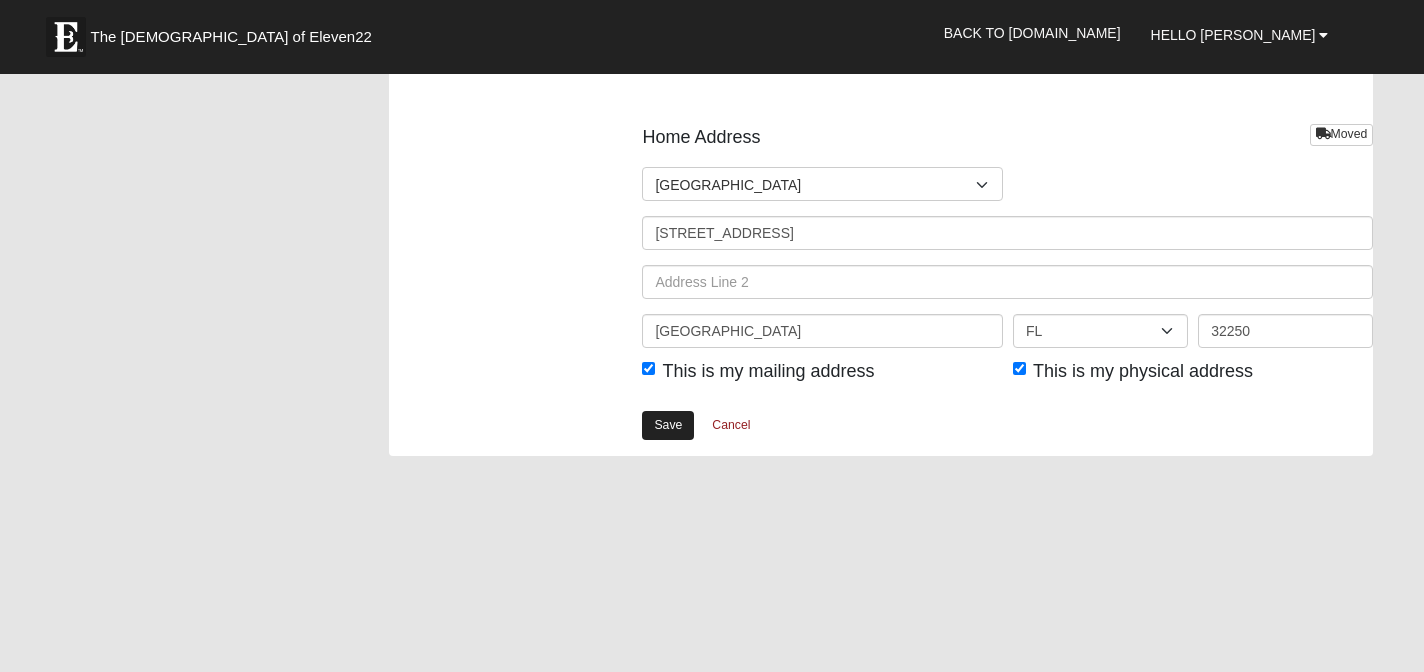 type 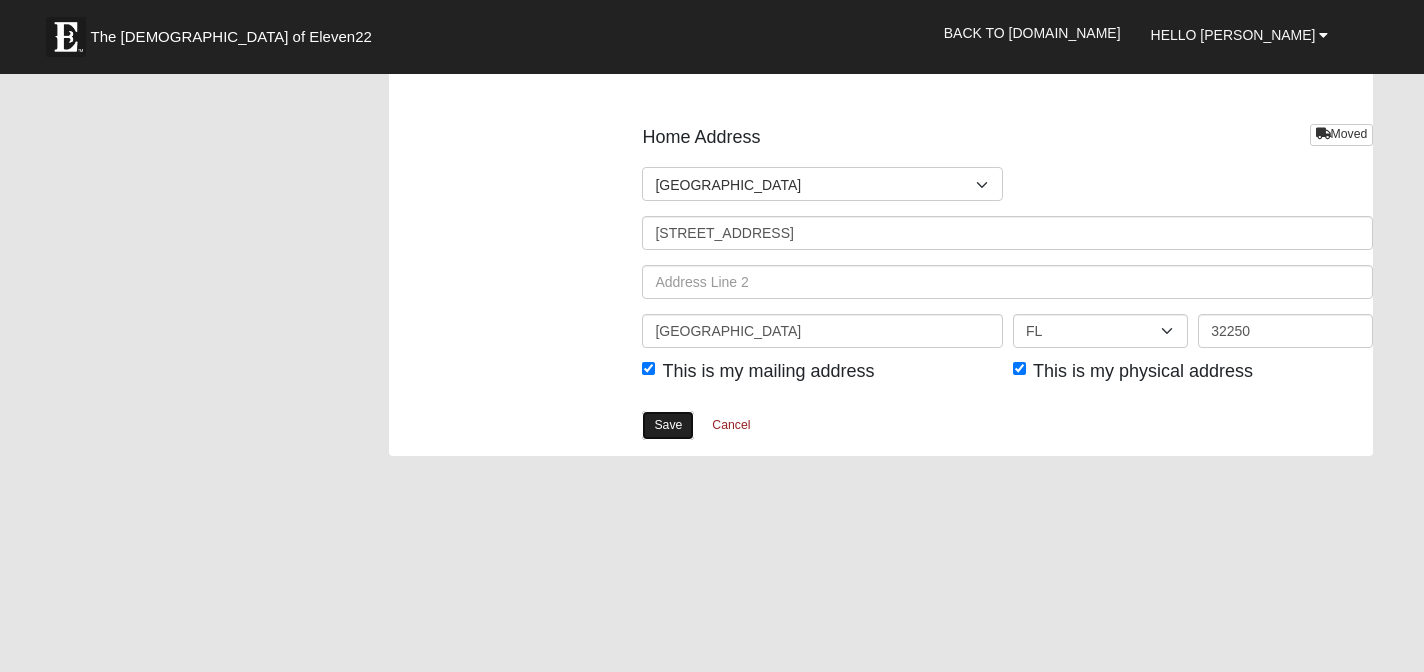 click on "Save" at bounding box center (668, 425) 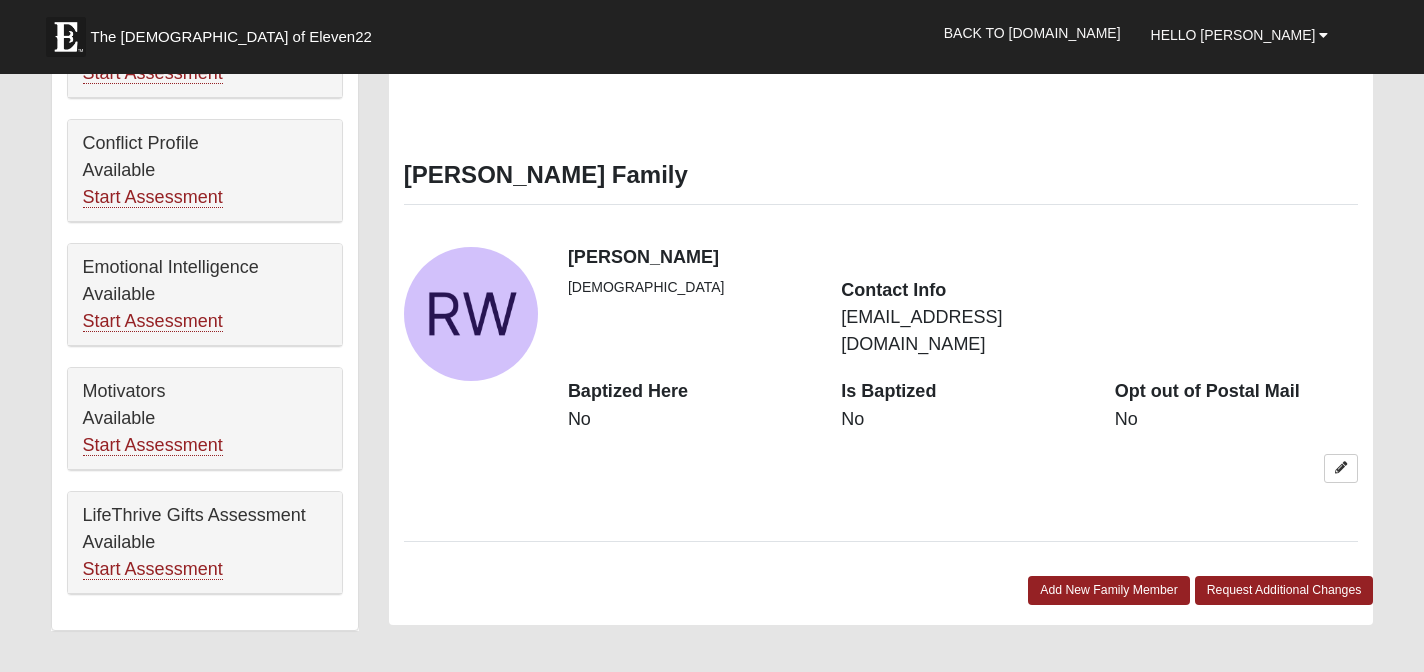 scroll, scrollTop: 1019, scrollLeft: 0, axis: vertical 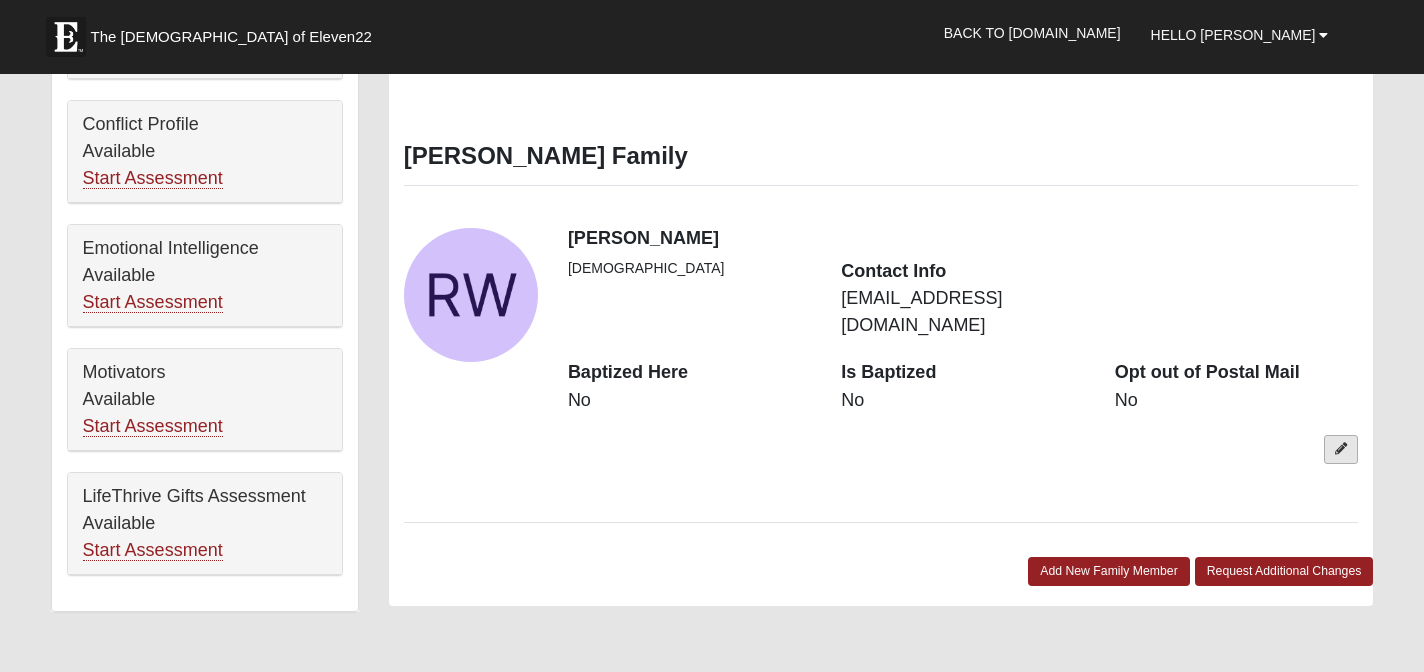 click at bounding box center [1341, 449] 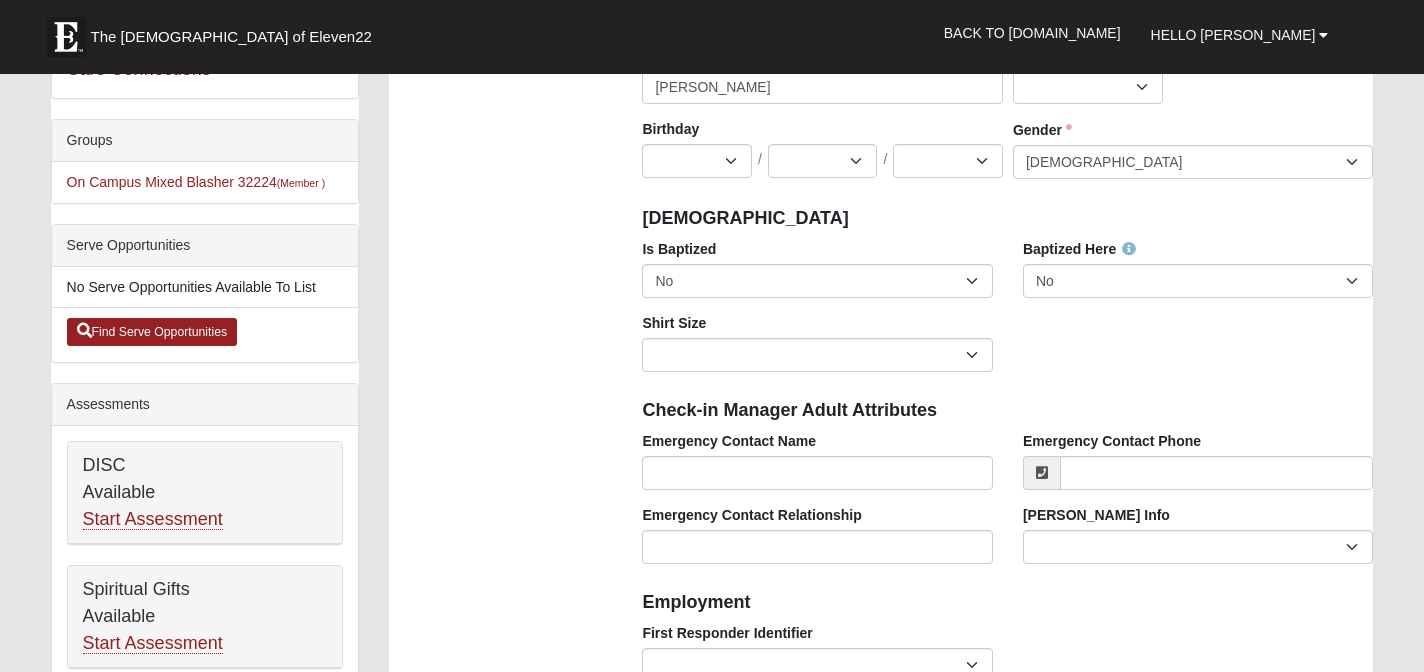 scroll, scrollTop: 425, scrollLeft: 0, axis: vertical 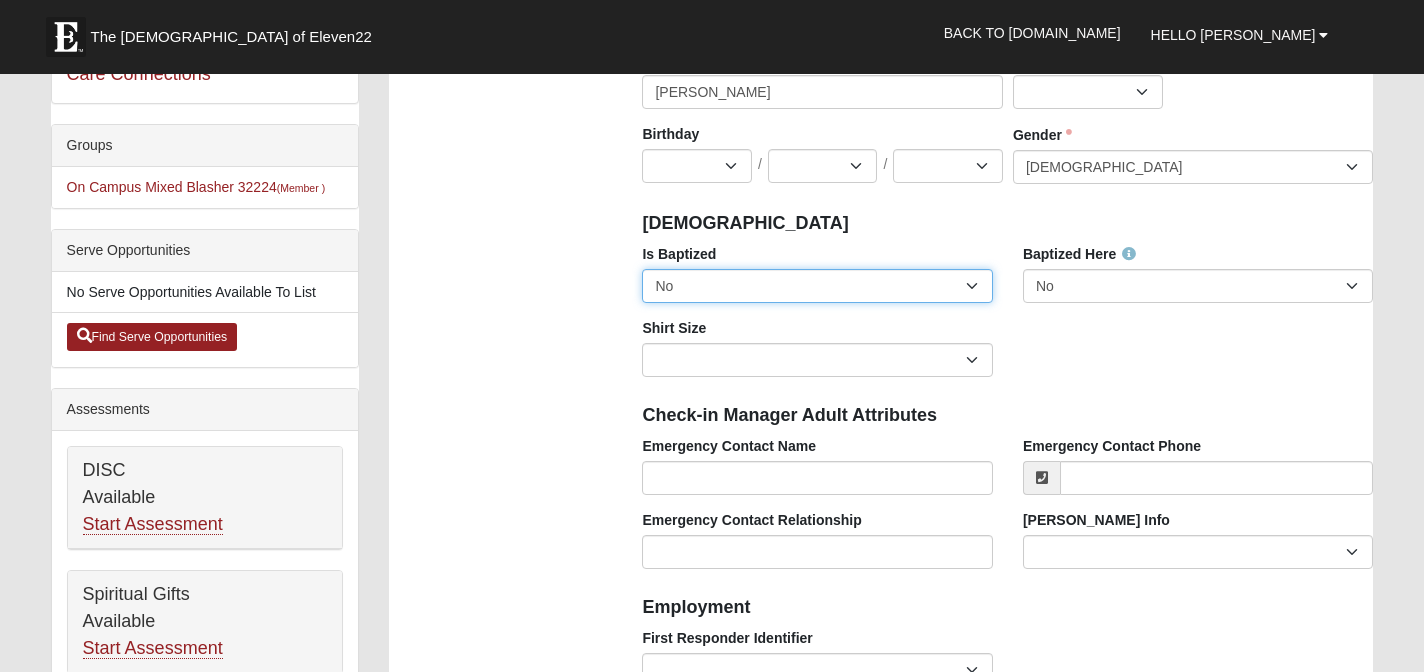 click on "No
Yes" at bounding box center [817, 286] 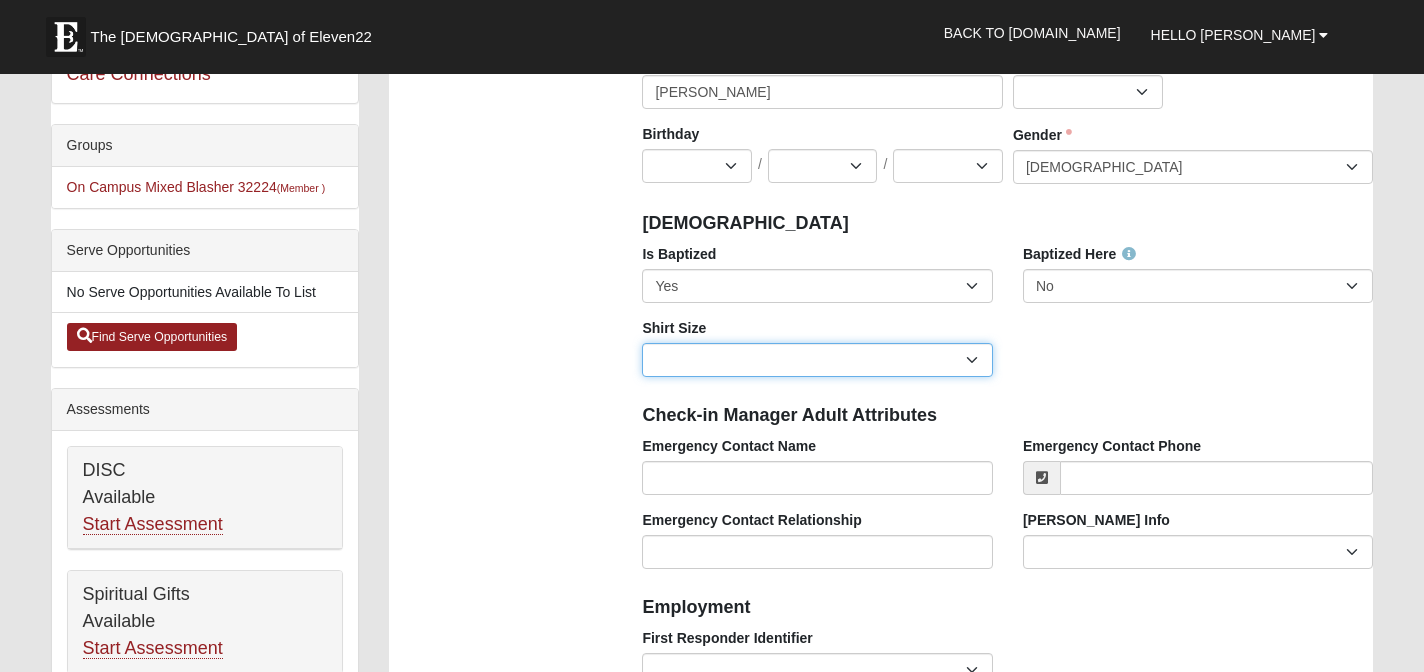 click on "Adult Small
Adult Medium
Adult Large
Adult XL
Adult XXL
Adult 3XL
Adult 4XL
Youth Small
Youth Medium
Youth Large" at bounding box center (817, 360) 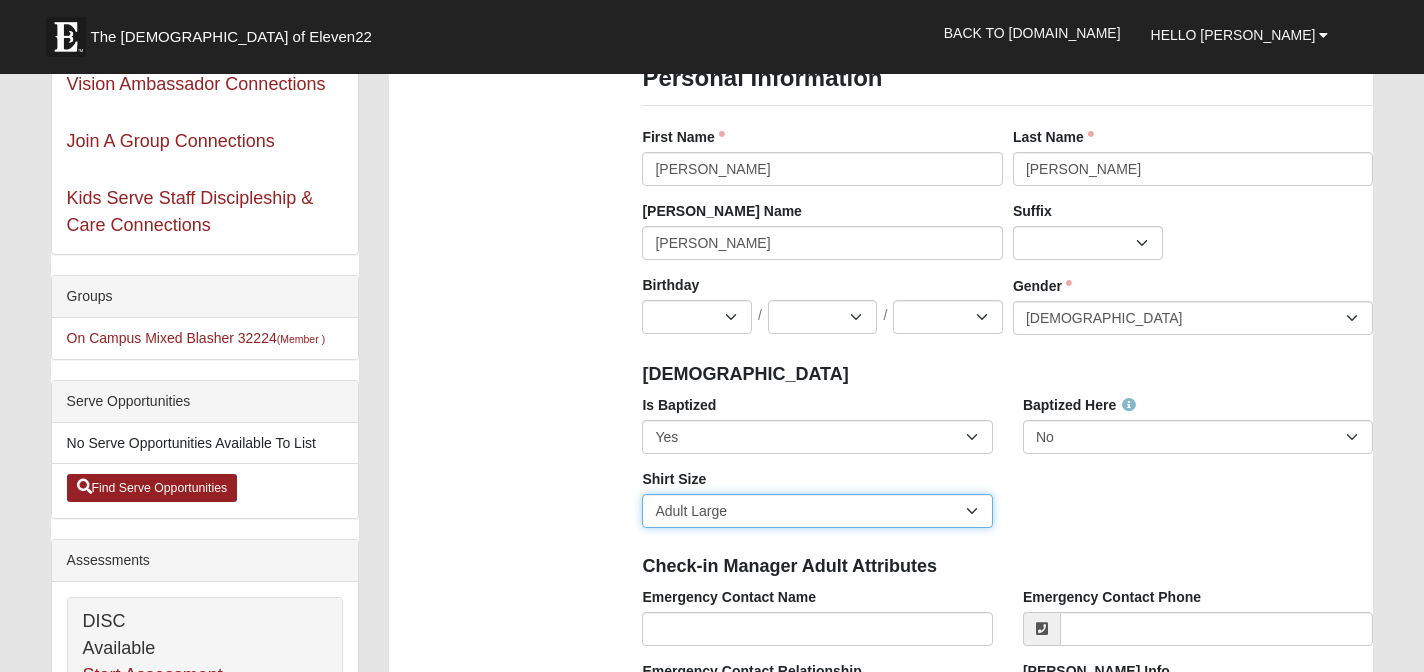 scroll, scrollTop: 129, scrollLeft: 0, axis: vertical 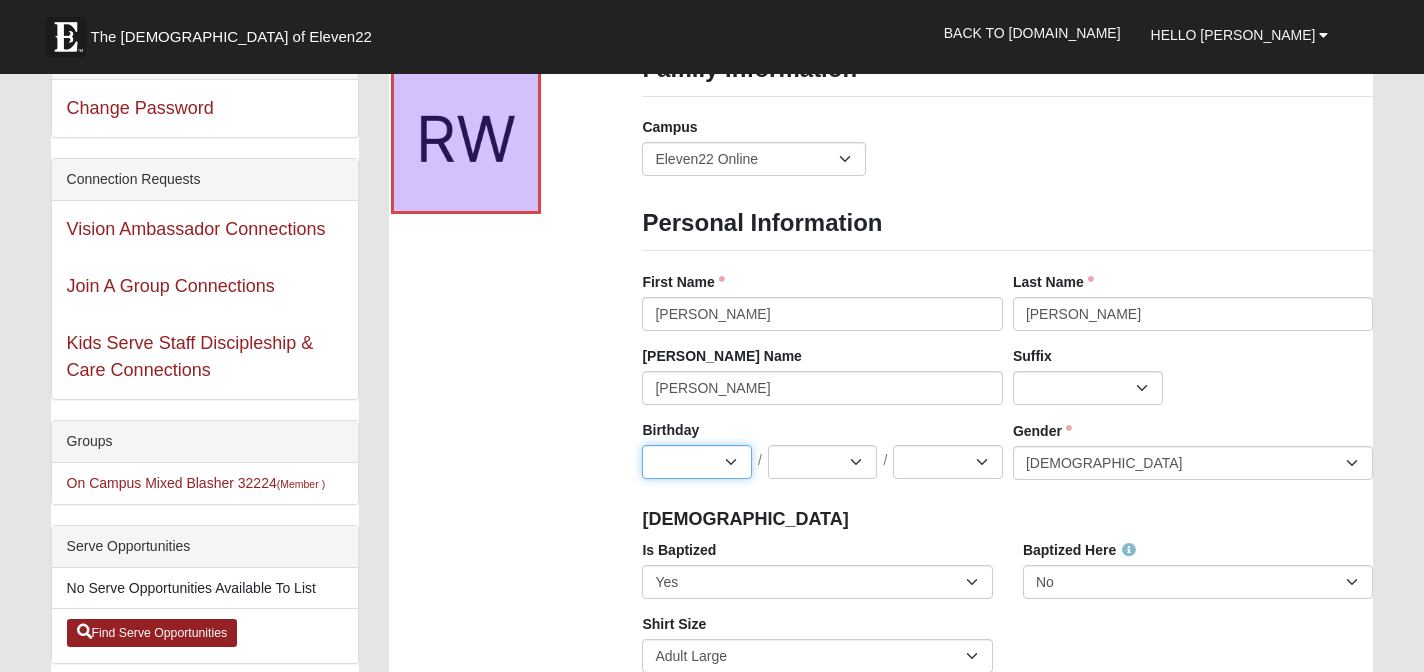 click on "Jan
Feb
Mar
Apr
May
Jun
Jul
Aug
Sep
Oct
Nov
Dec" at bounding box center (697, 462) 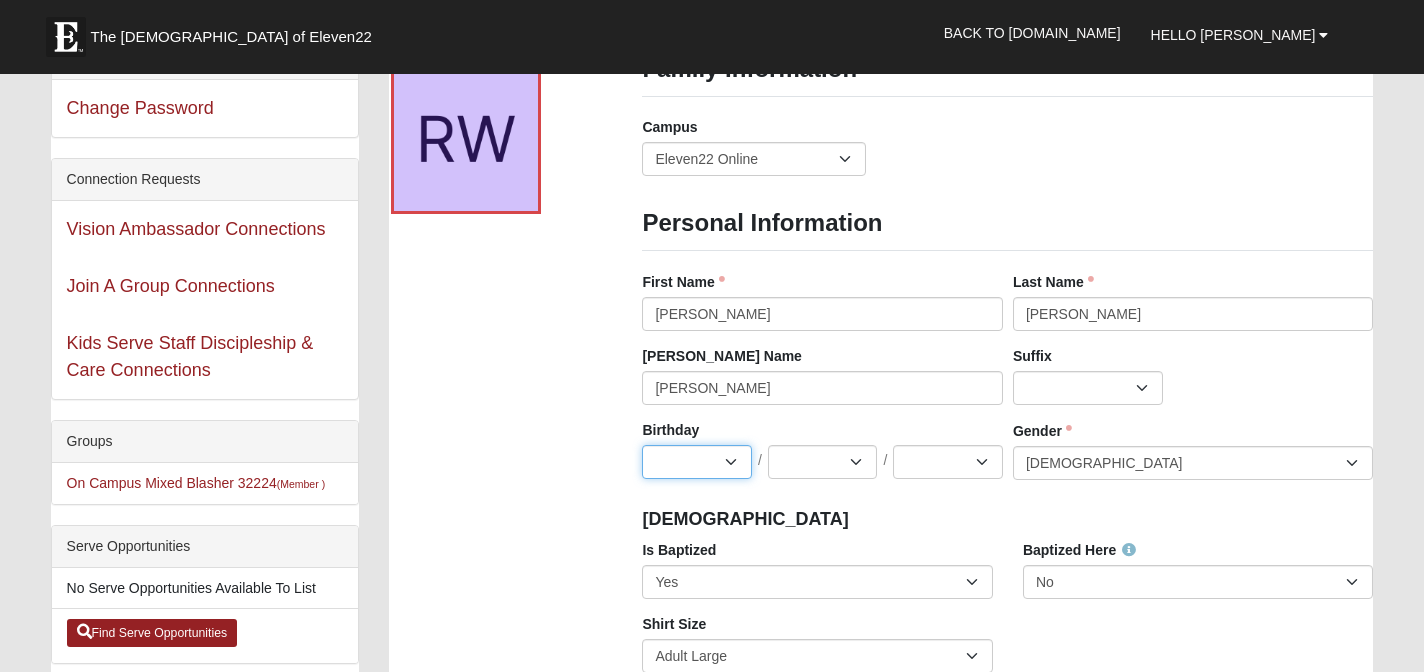 select on "4" 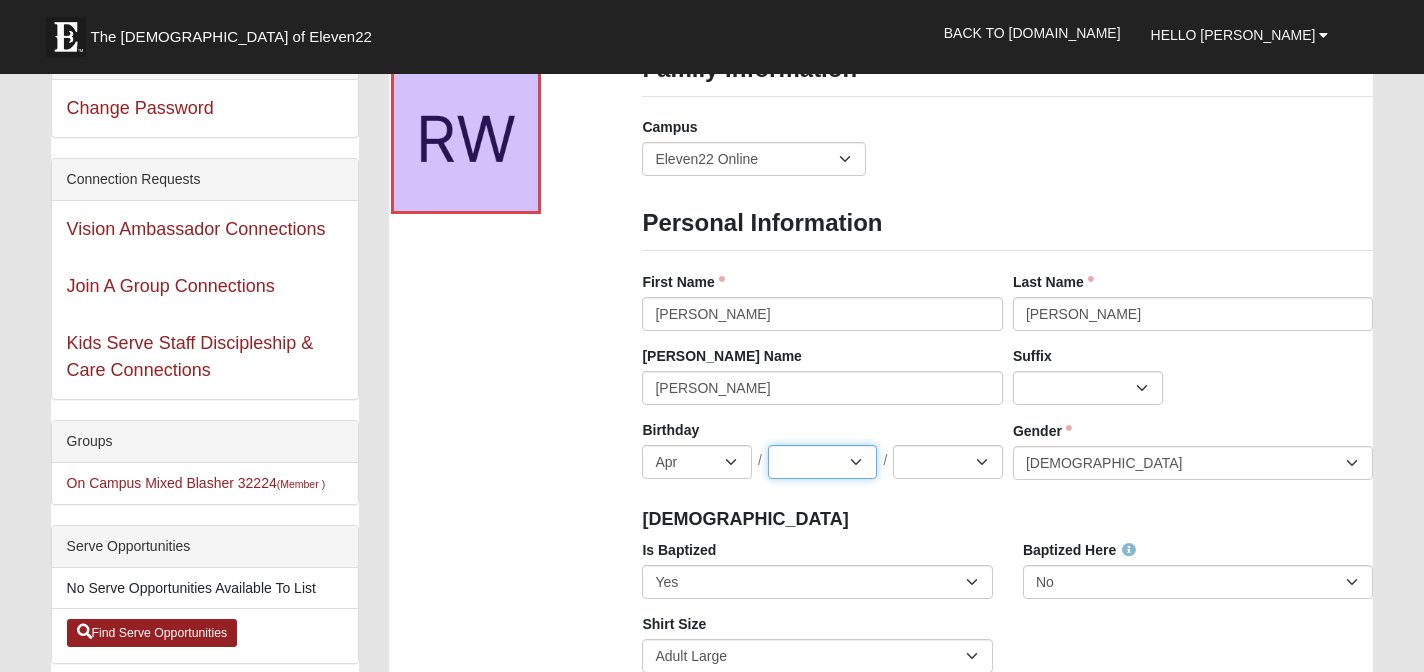 click on "1
2
3
4
5
6
7
8
9
10
11
12
13
14
15
16
17
18
19
20
21
22
23
24
25
26
27
28
29
30
31" at bounding box center [823, 462] 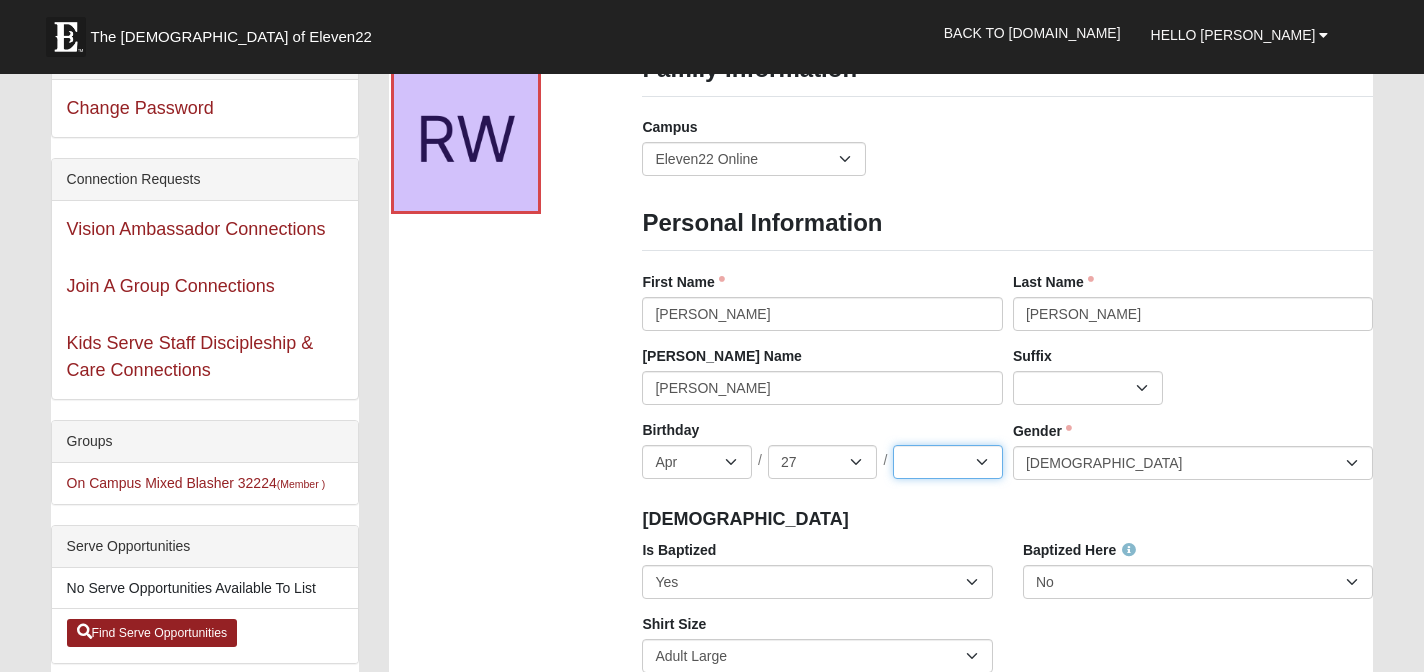 click on "2025
2024
2023
2022
2021
2020
2019
2018
2017
2016
2015
2014
2013
2012
2011
2010
2009
2008
2007
2006
2005
2004
2003
2002
2001
2000
1999
1998
1997
1996
1995
1994
1993
1992
1991
1990
1989
1988
1987
1986
1985
1984
1983
1982
1981
1980
1979
1978
1977
1976
1975
1974
1973
1972
1971
1970
1969
1968
1967
1966
1965
1964
1963
1962
1961
1960
1959
1958
1957
1956
1955
1954
1953
1952
1951
1950
1949
1948
1947
1946
1945
1944
1943
1942" at bounding box center [948, 462] 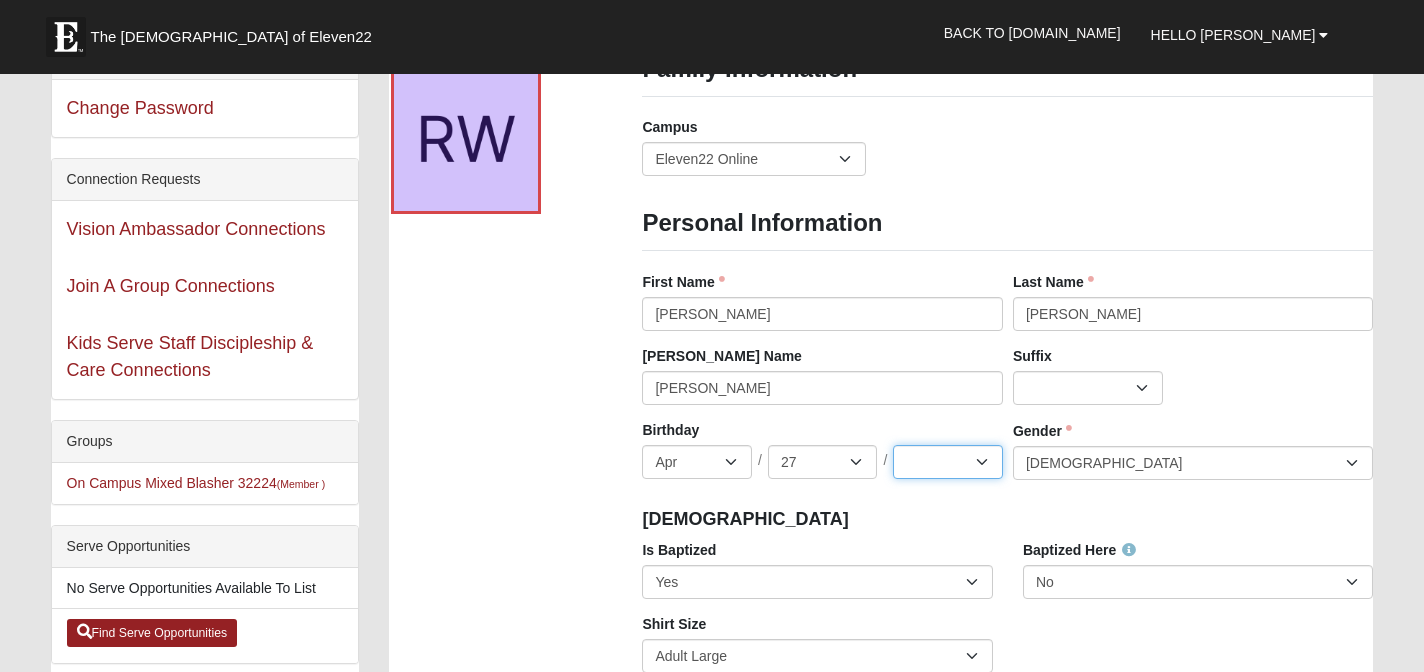 select on "1948" 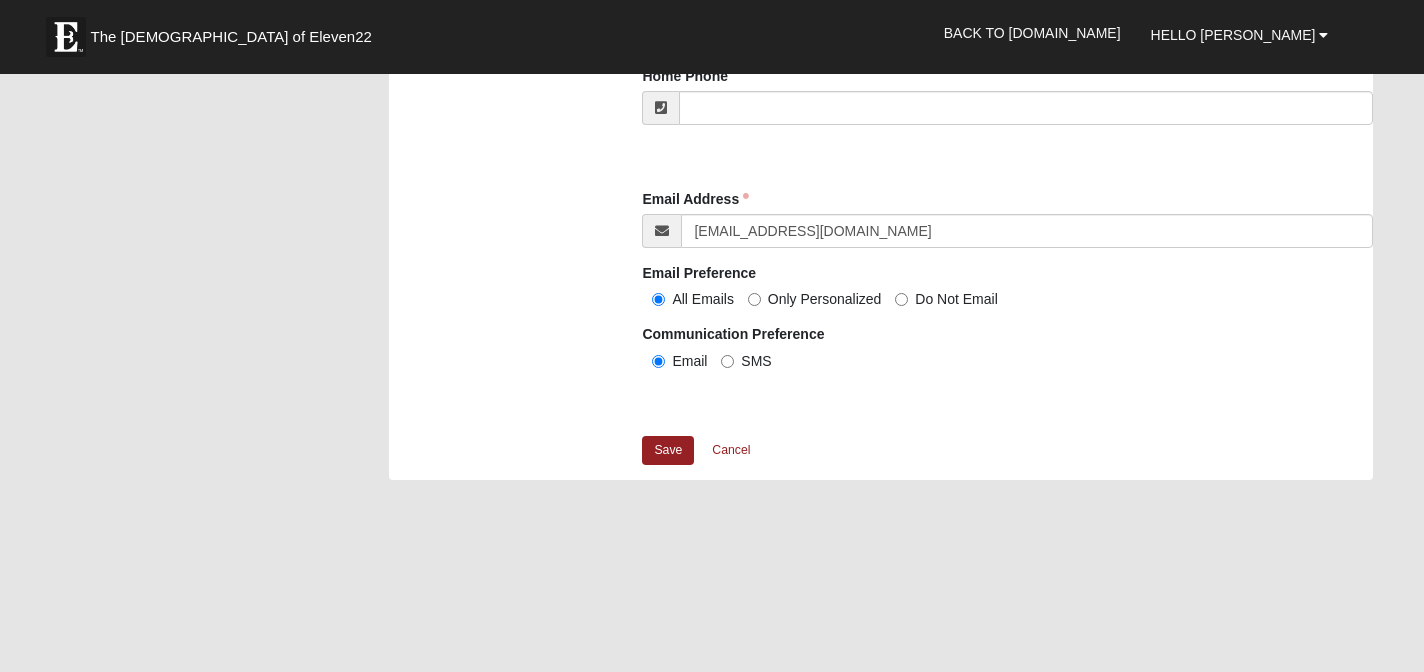 scroll, scrollTop: 2182, scrollLeft: 0, axis: vertical 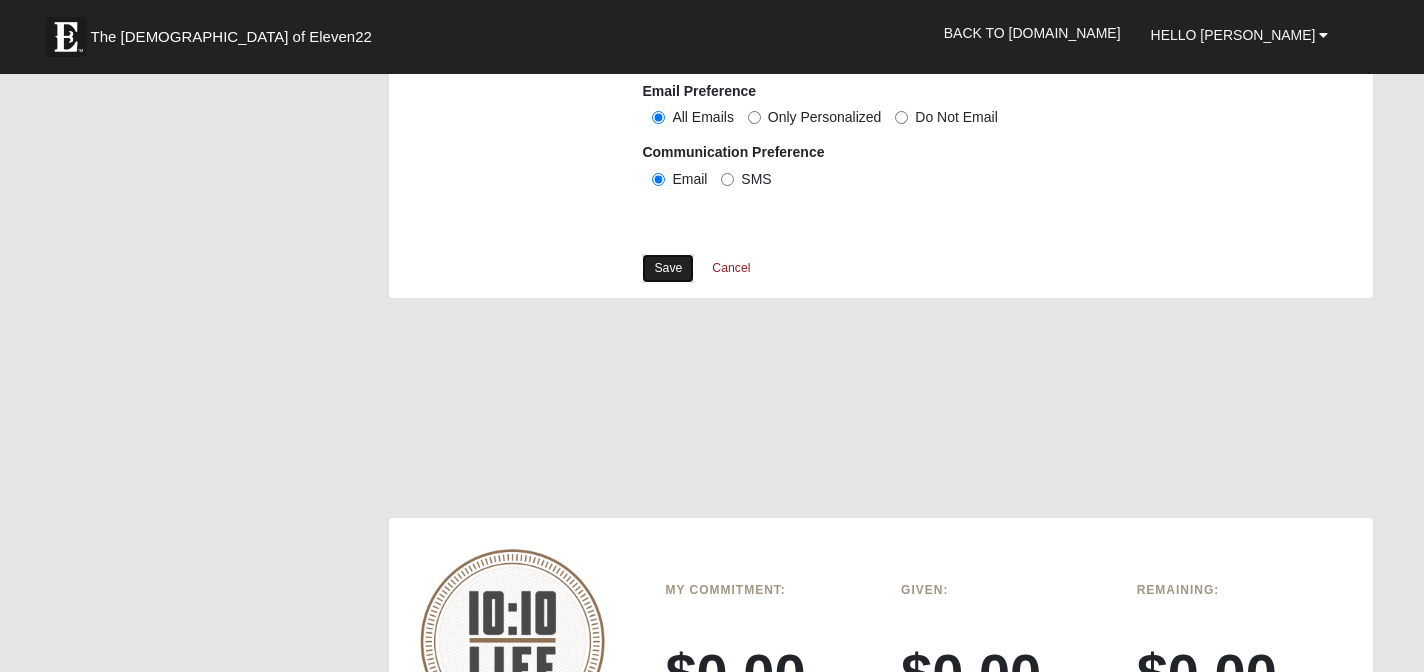 click on "Save" at bounding box center (668, 268) 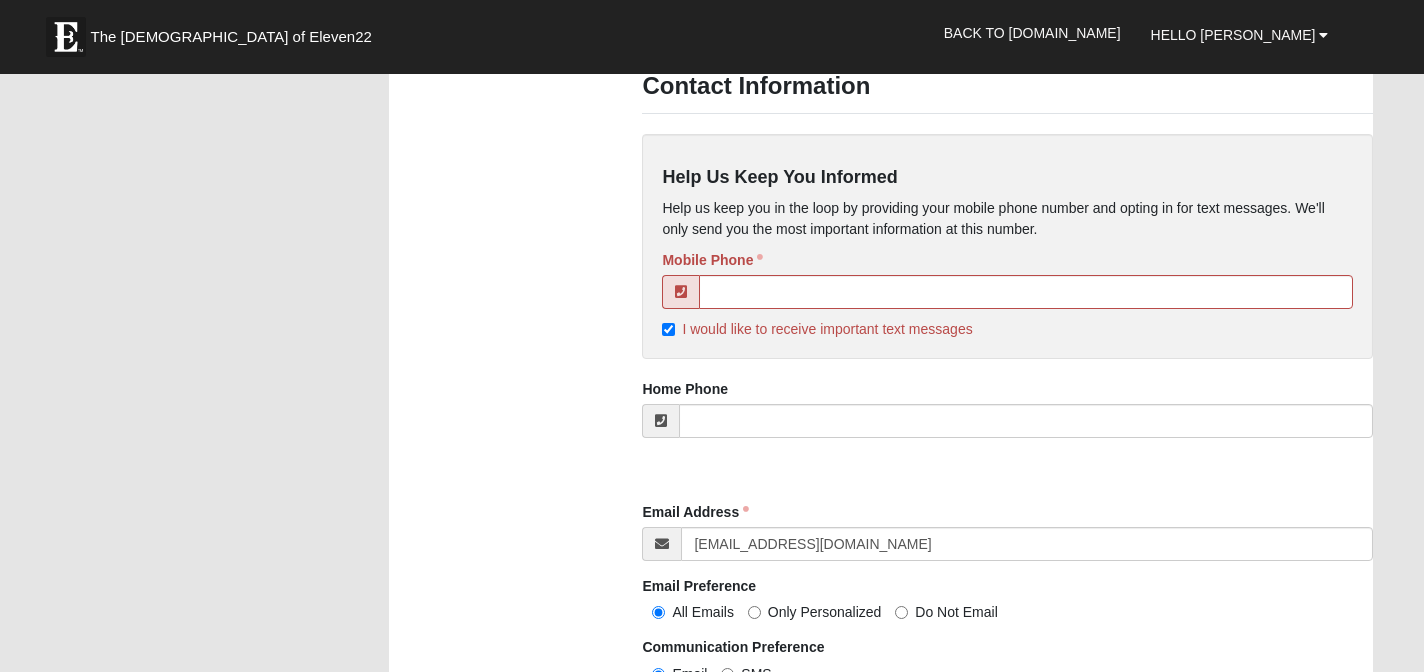 scroll, scrollTop: 1788, scrollLeft: 0, axis: vertical 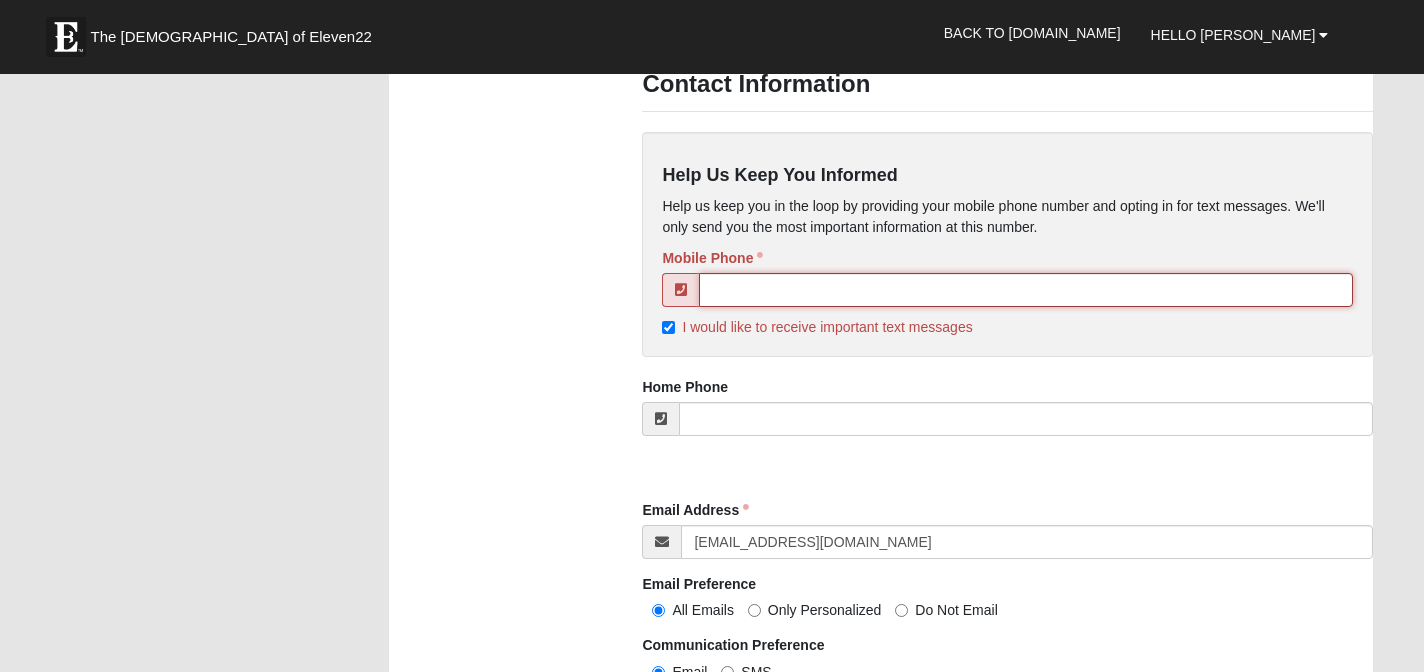 click at bounding box center [1026, 290] 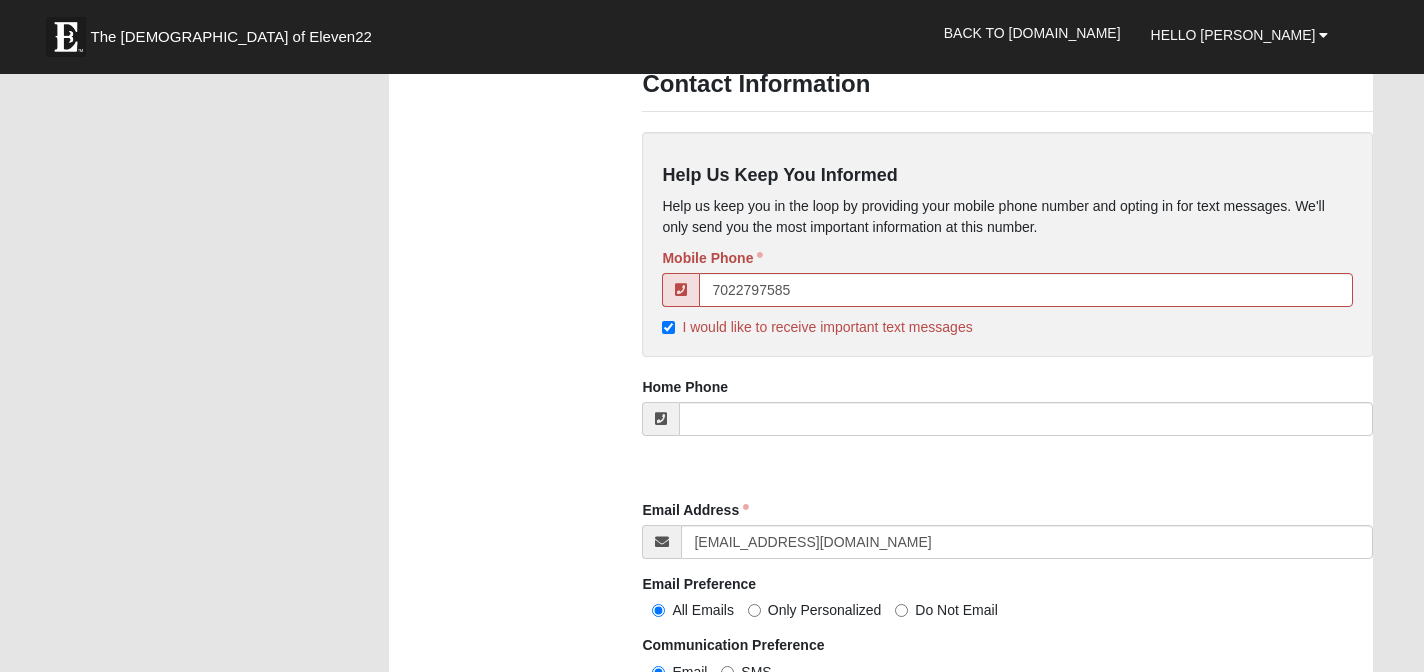 type on "(702) 279-7585" 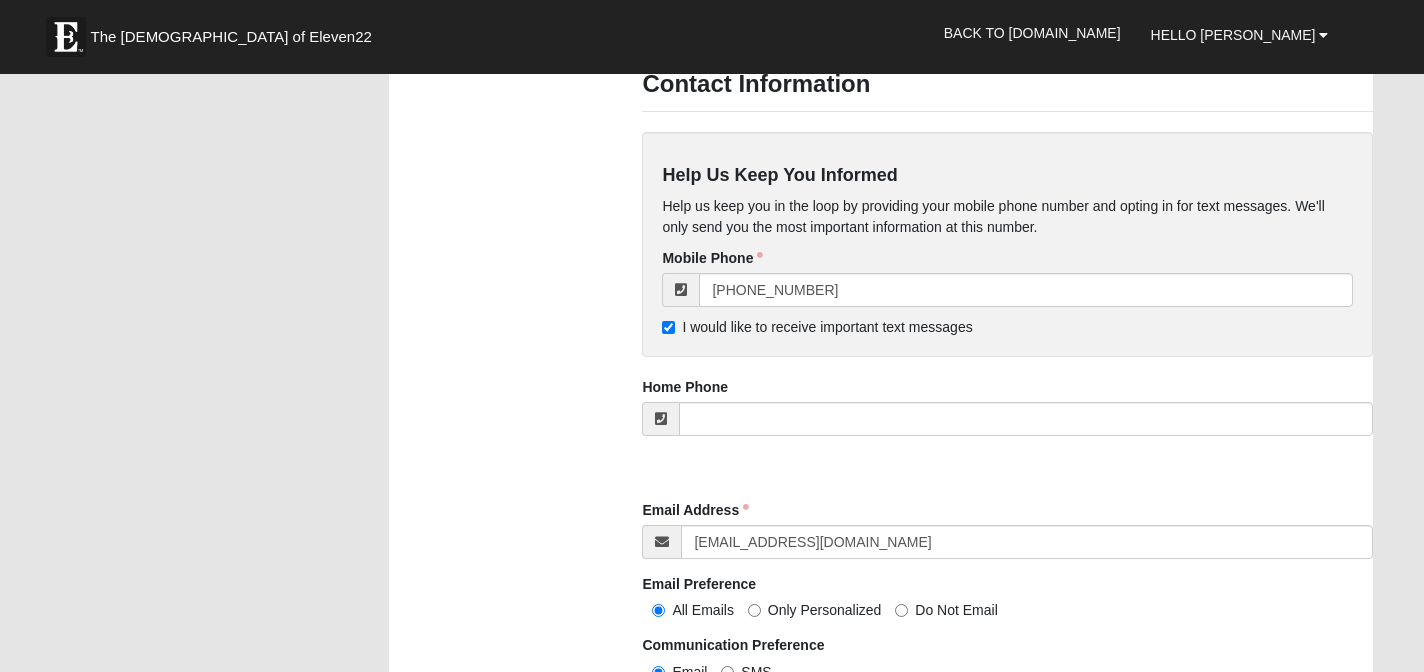 click on "Home Phone" at bounding box center (1007, 406) 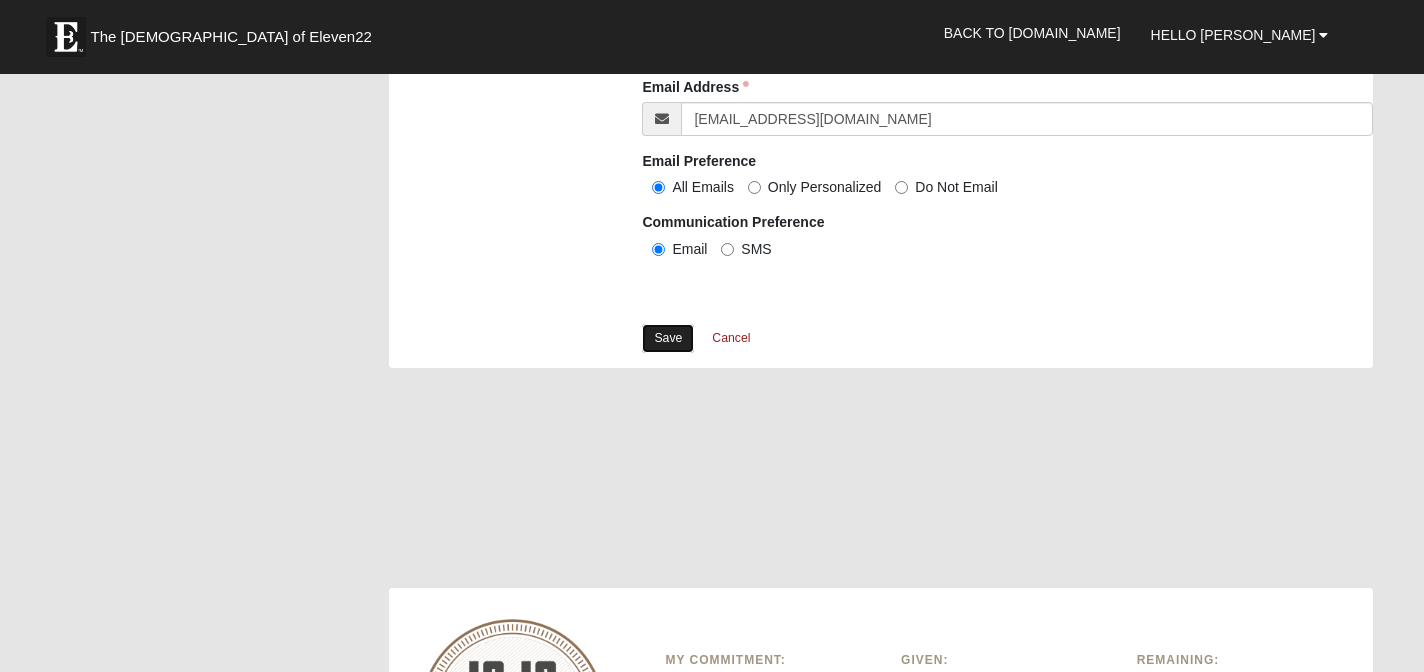 click on "Save" at bounding box center (668, 338) 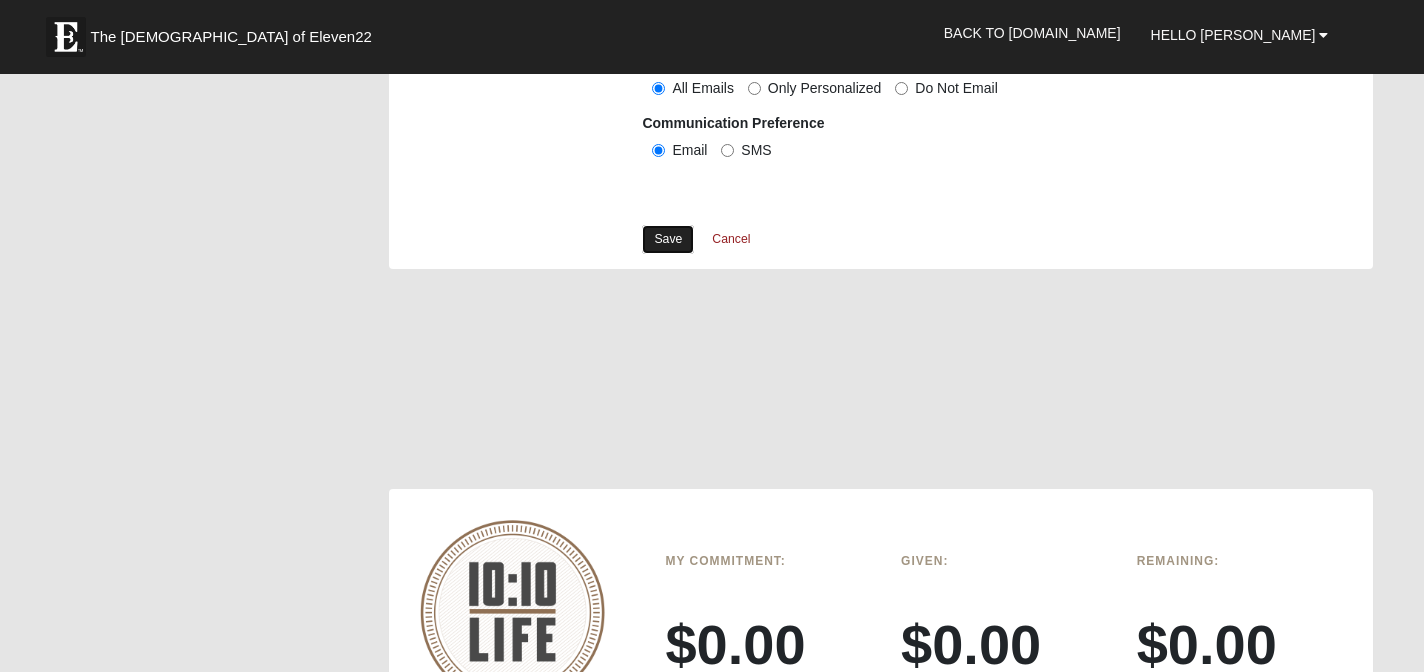 scroll, scrollTop: 2112, scrollLeft: 0, axis: vertical 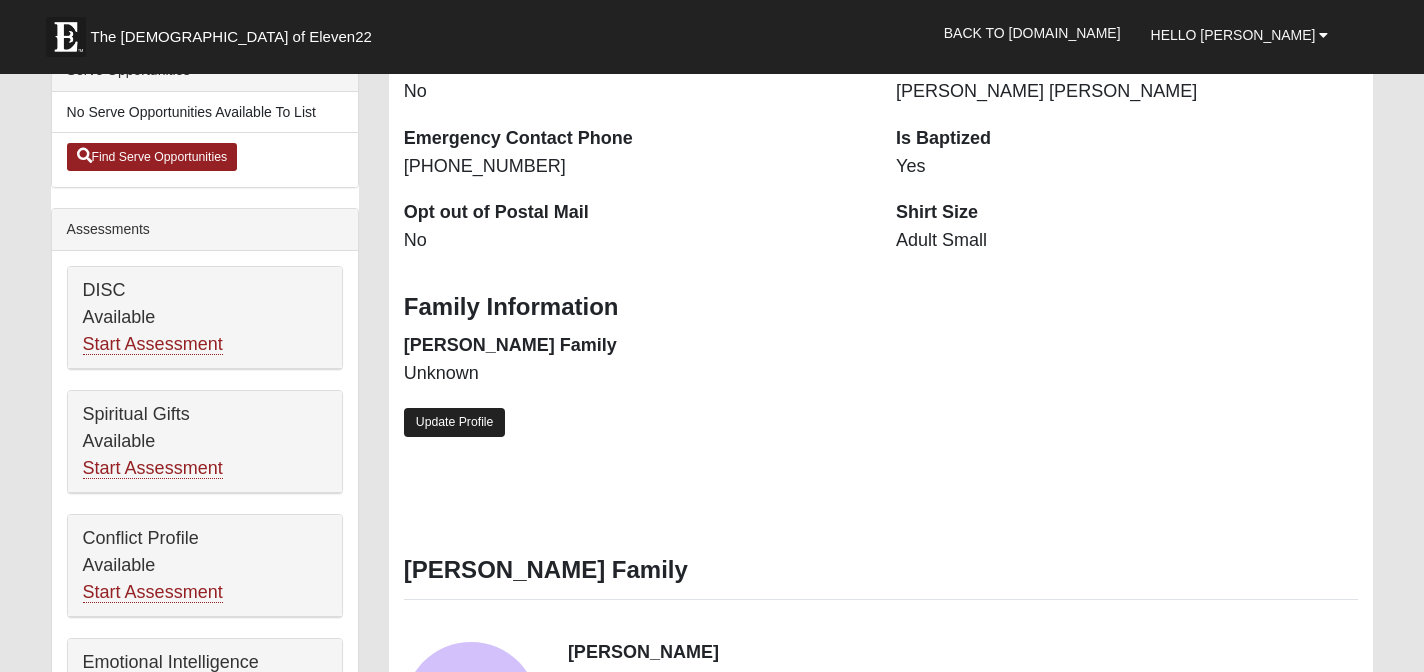 click on "Update Profile" at bounding box center (455, 422) 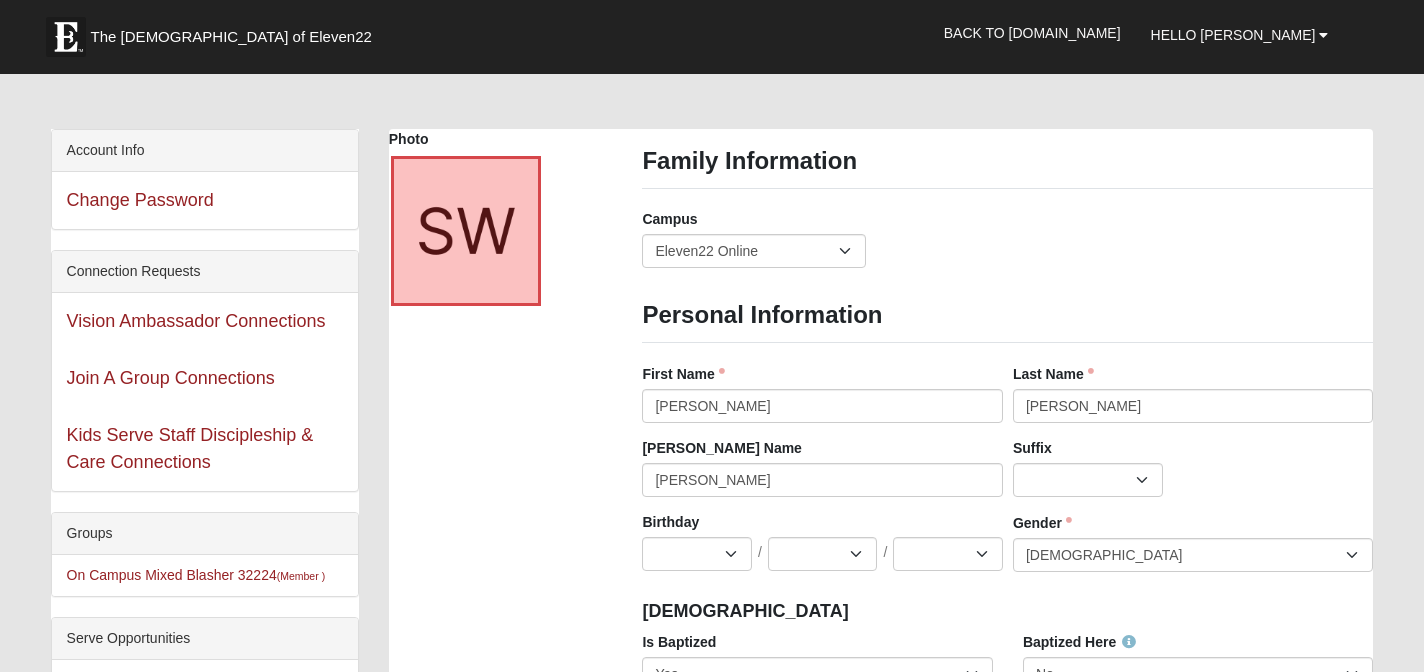 scroll, scrollTop: 0, scrollLeft: 0, axis: both 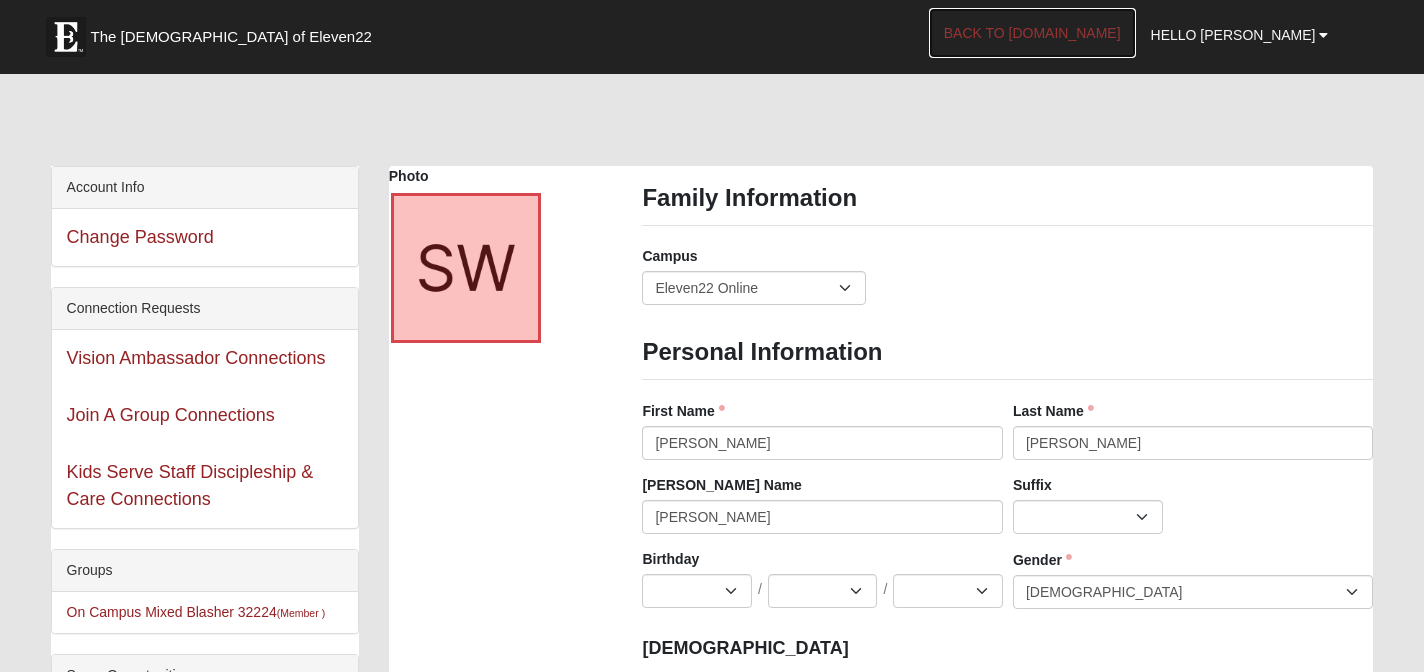 click on "Back to [DOMAIN_NAME]" at bounding box center (1032, 33) 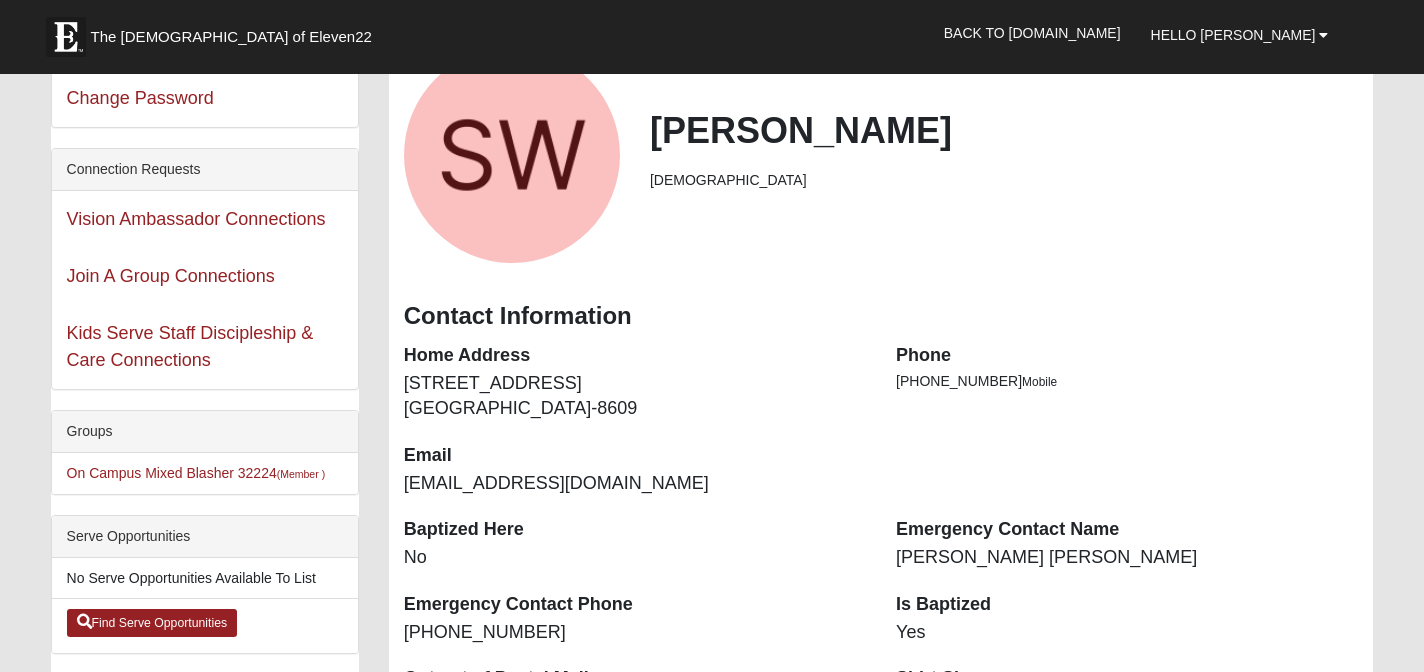 scroll, scrollTop: 147, scrollLeft: 0, axis: vertical 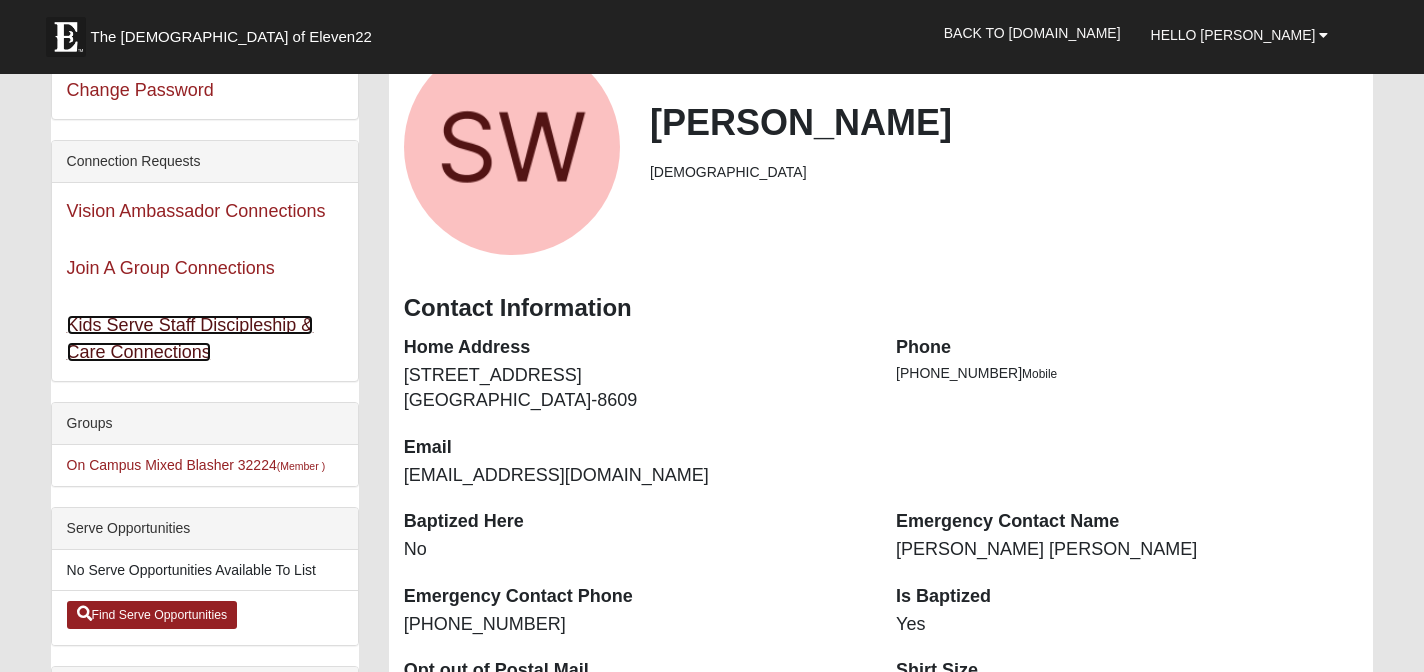 click on "Kids Serve Staff Discipleship & Care Connections" at bounding box center (190, 338) 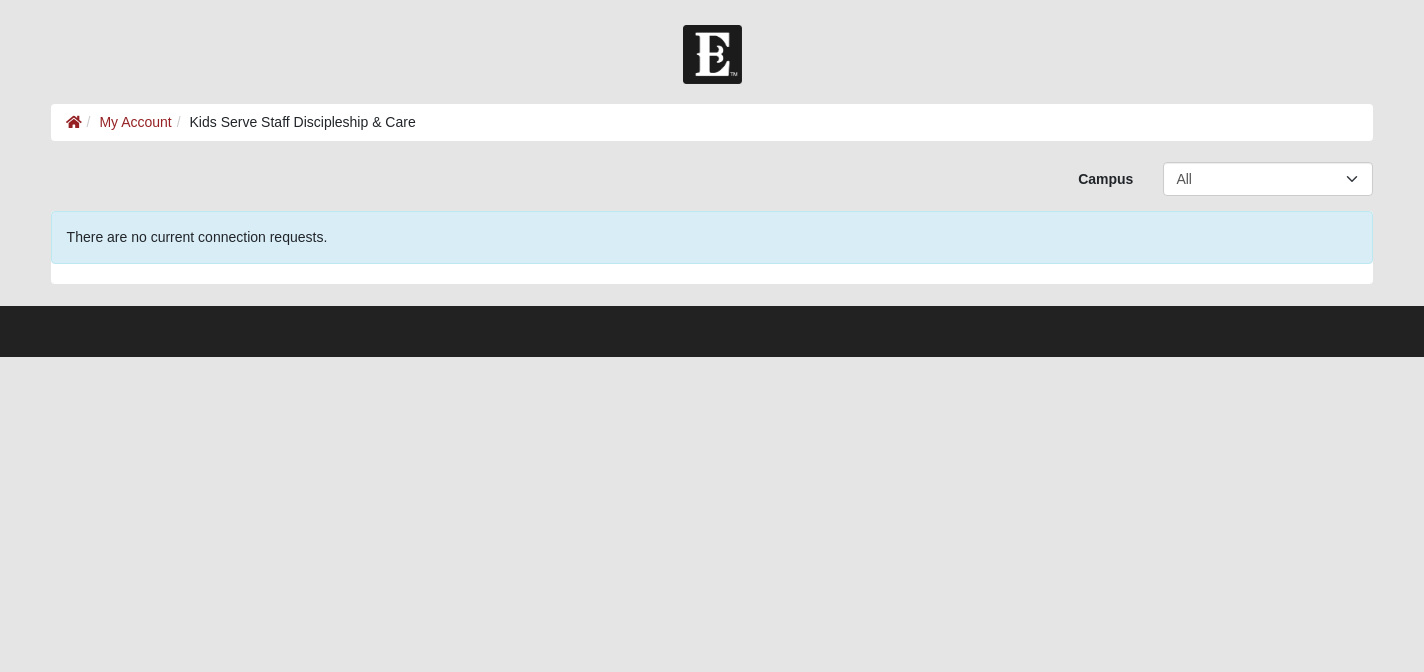 scroll, scrollTop: 0, scrollLeft: 0, axis: both 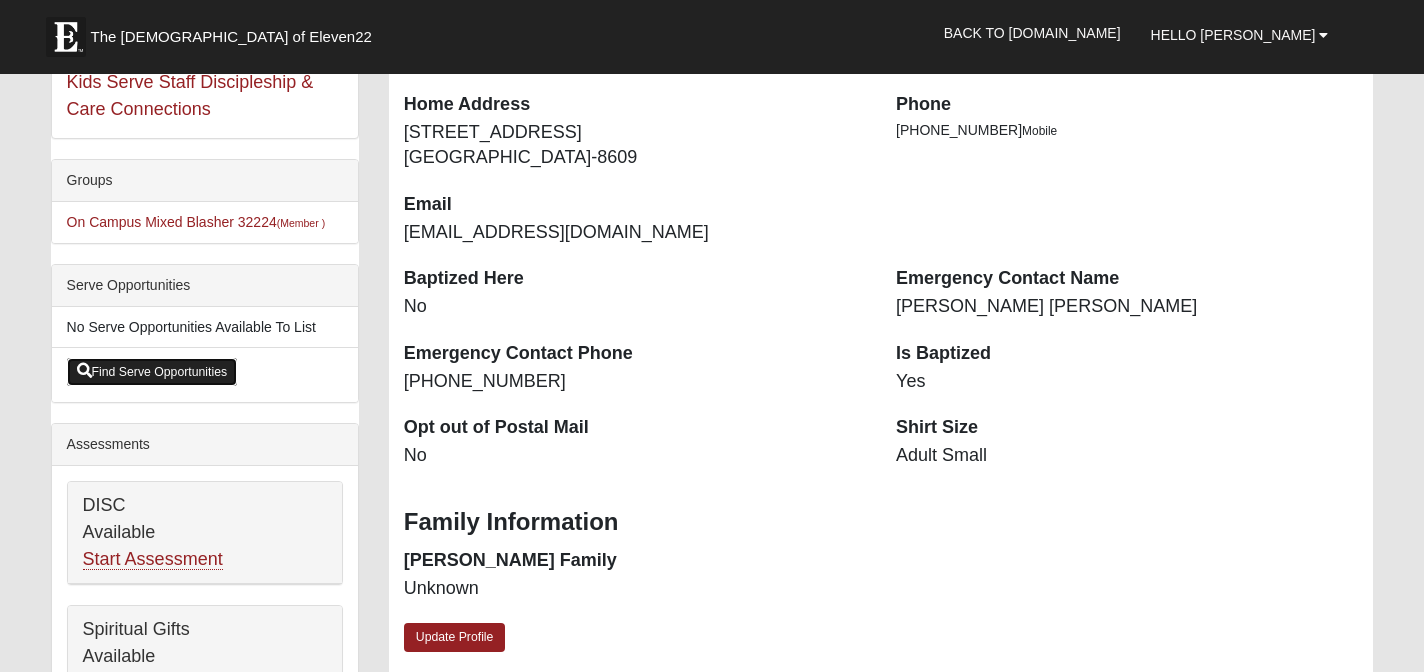 click on "Find Serve Opportunities" at bounding box center [152, 372] 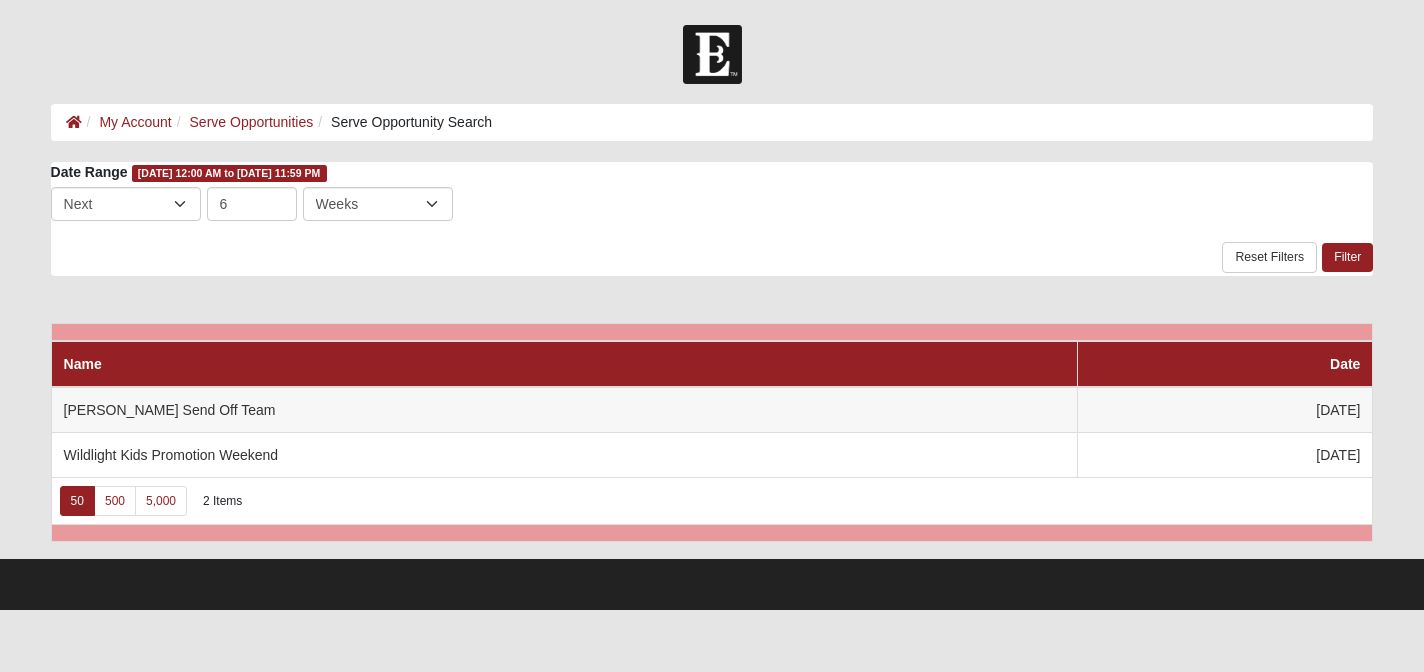 scroll, scrollTop: 0, scrollLeft: 0, axis: both 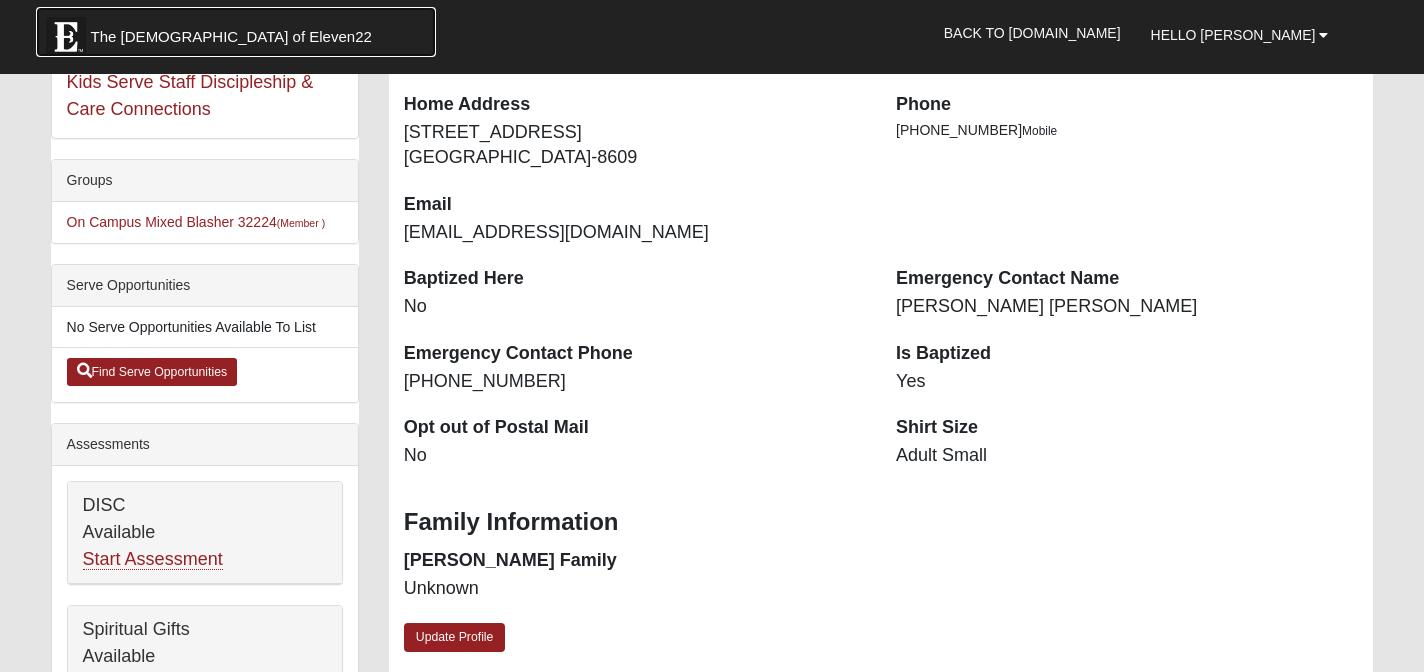 click on "The Church of Eleven22" at bounding box center [231, 37] 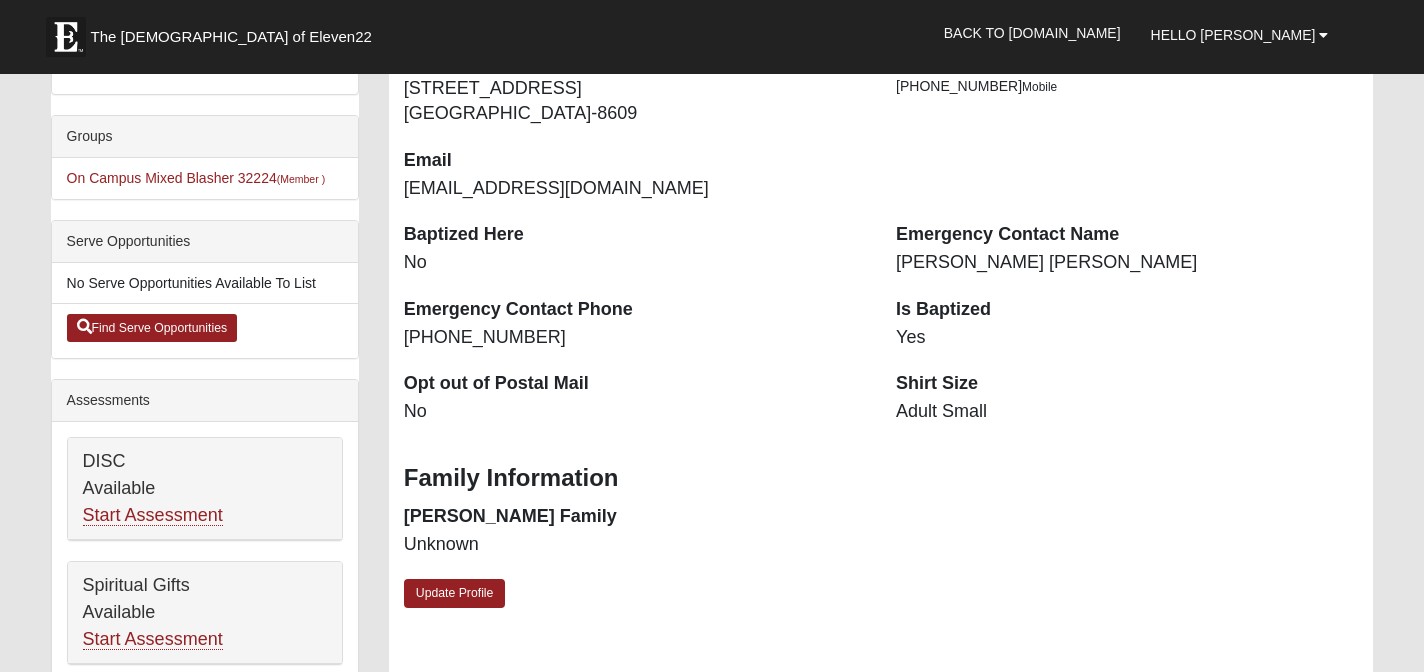 scroll, scrollTop: 0, scrollLeft: 0, axis: both 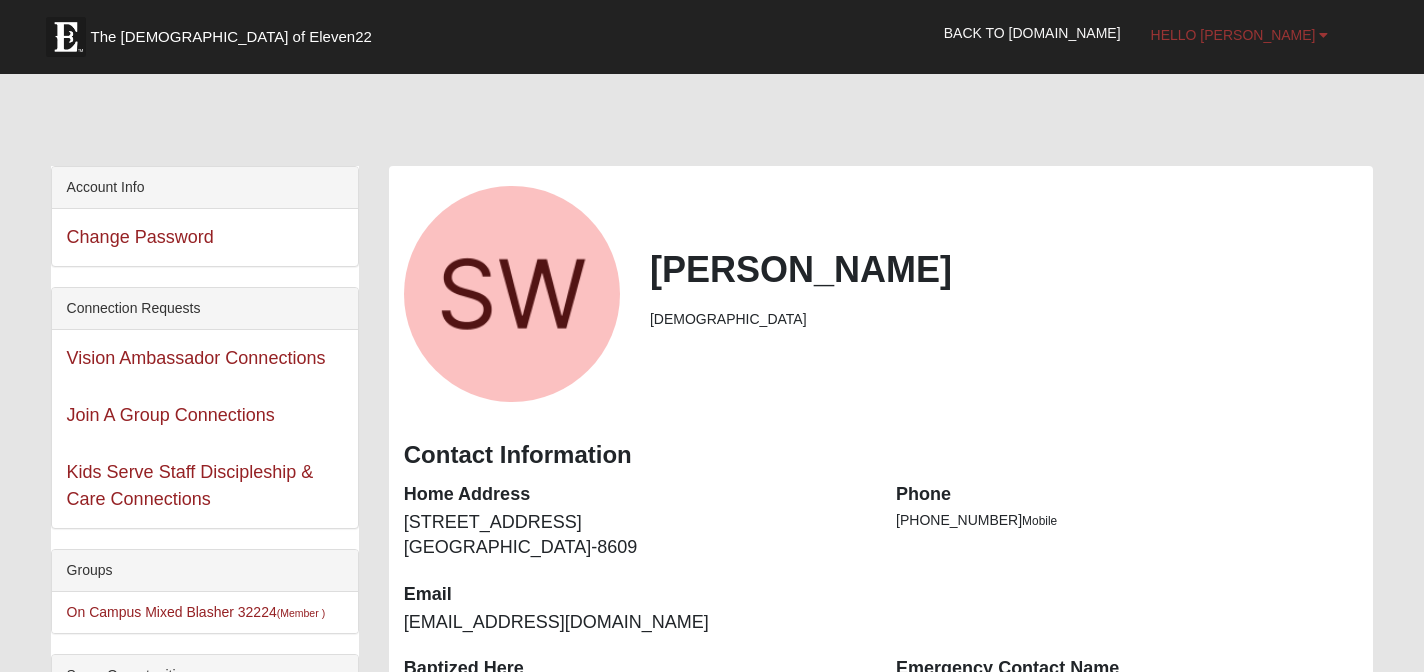 click on "Hello Susan" at bounding box center (1233, 35) 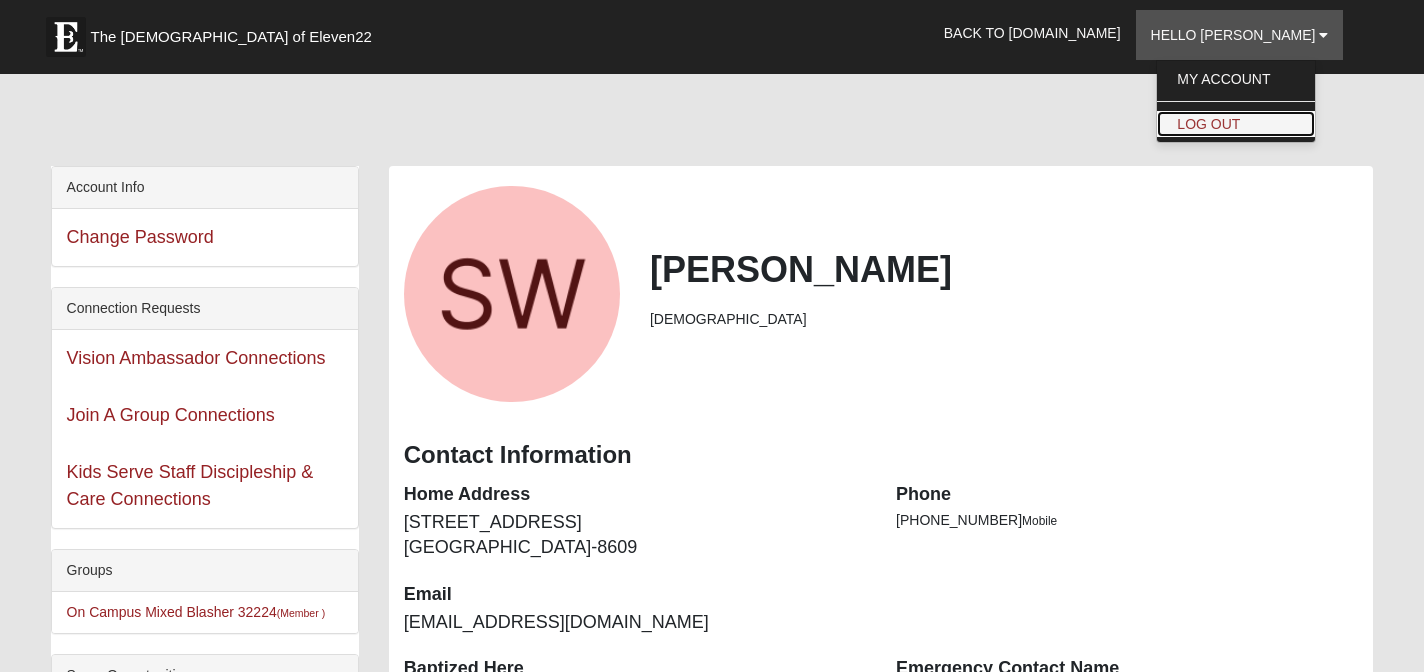 click on "Log Out" at bounding box center (1236, 124) 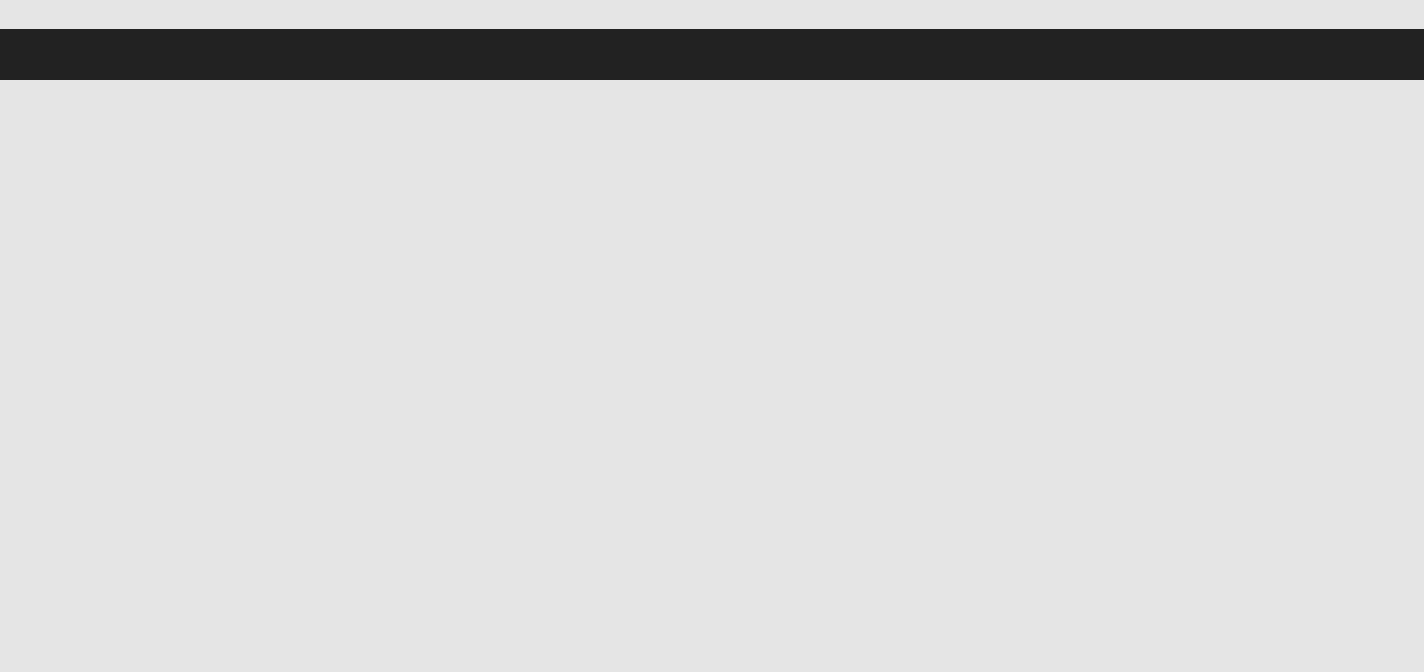 scroll, scrollTop: 0, scrollLeft: 0, axis: both 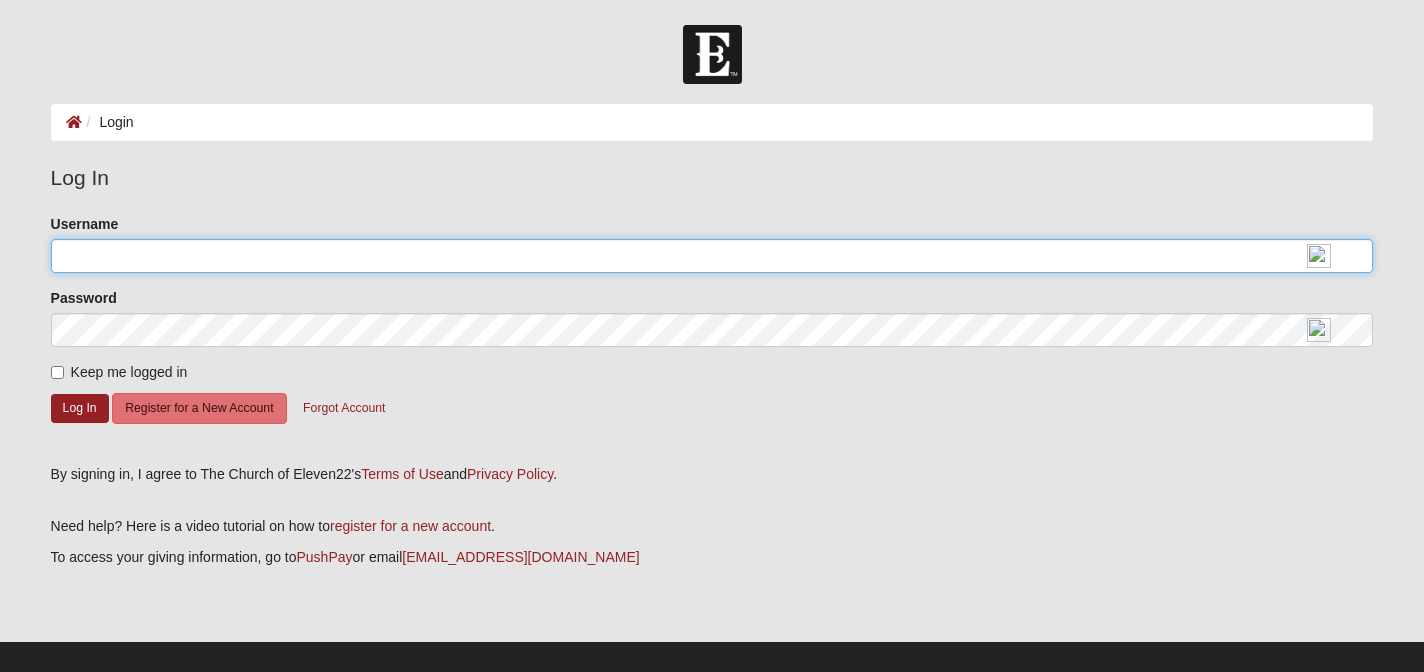 click on "Username" 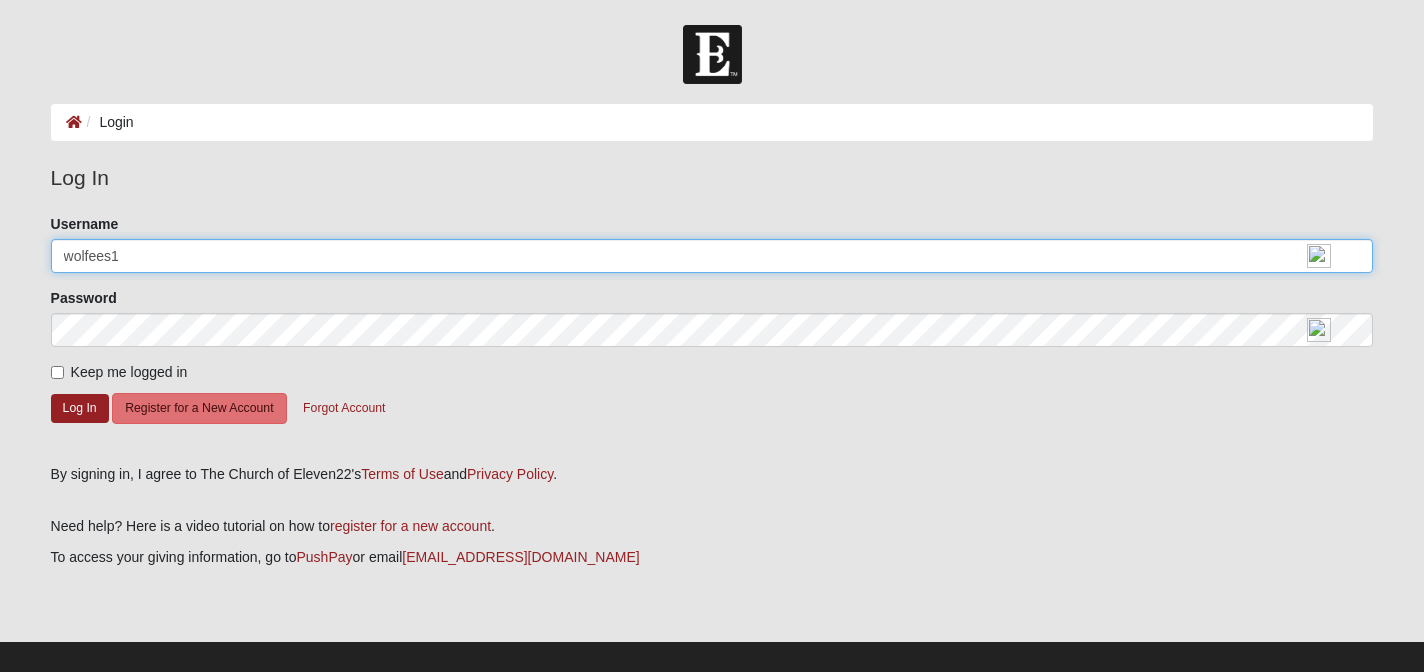 type on "wolfees1" 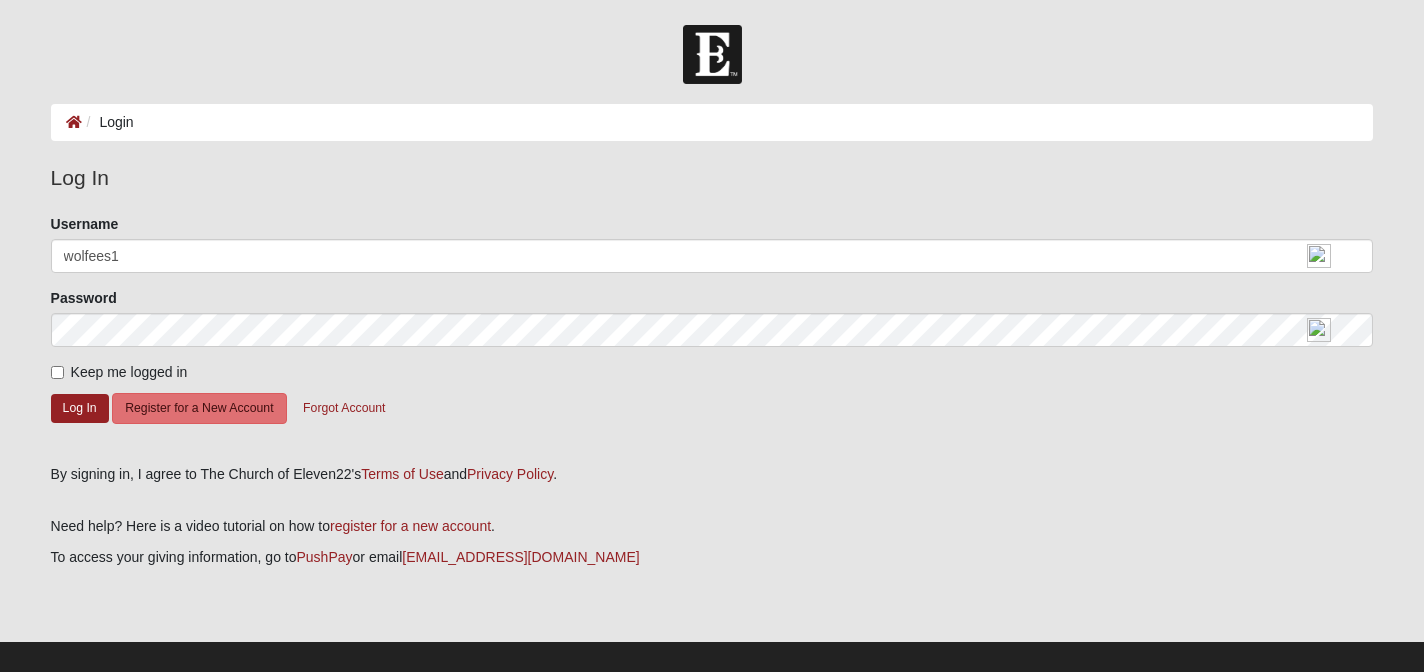 click on "Keep me logged in" at bounding box center (119, 372) 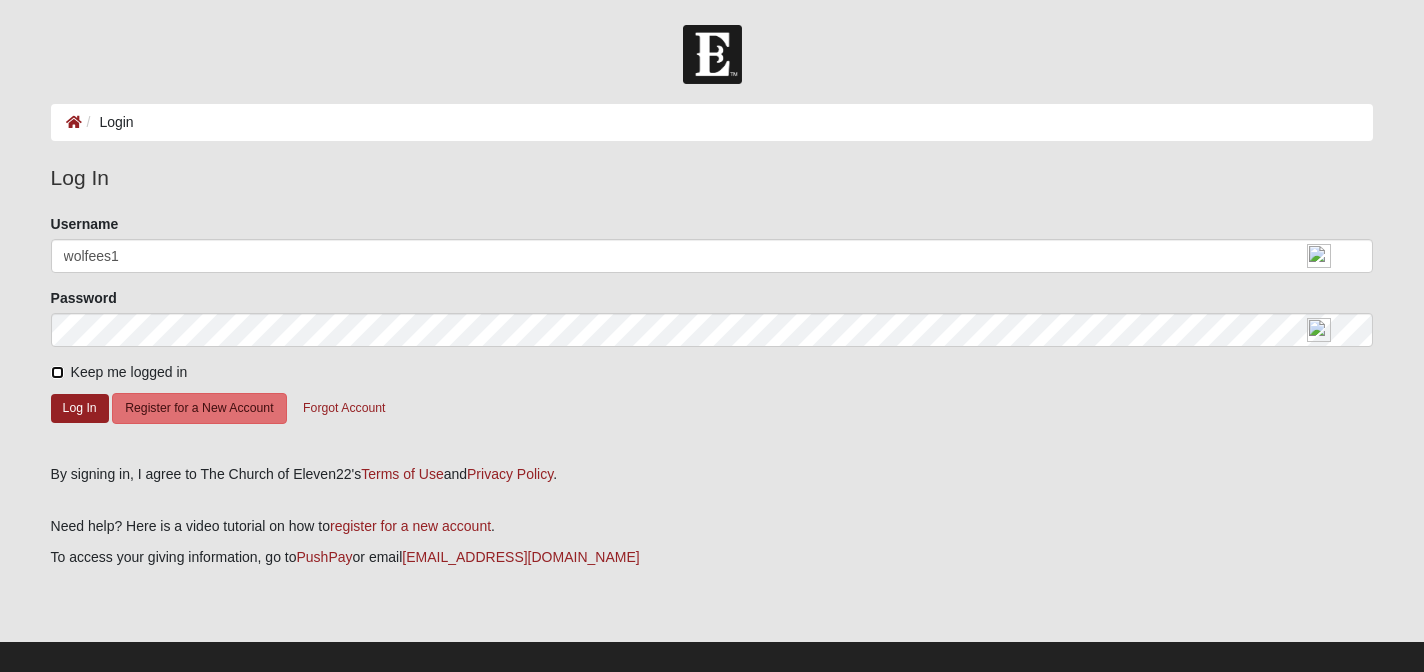 click on "Keep me logged in" at bounding box center [57, 372] 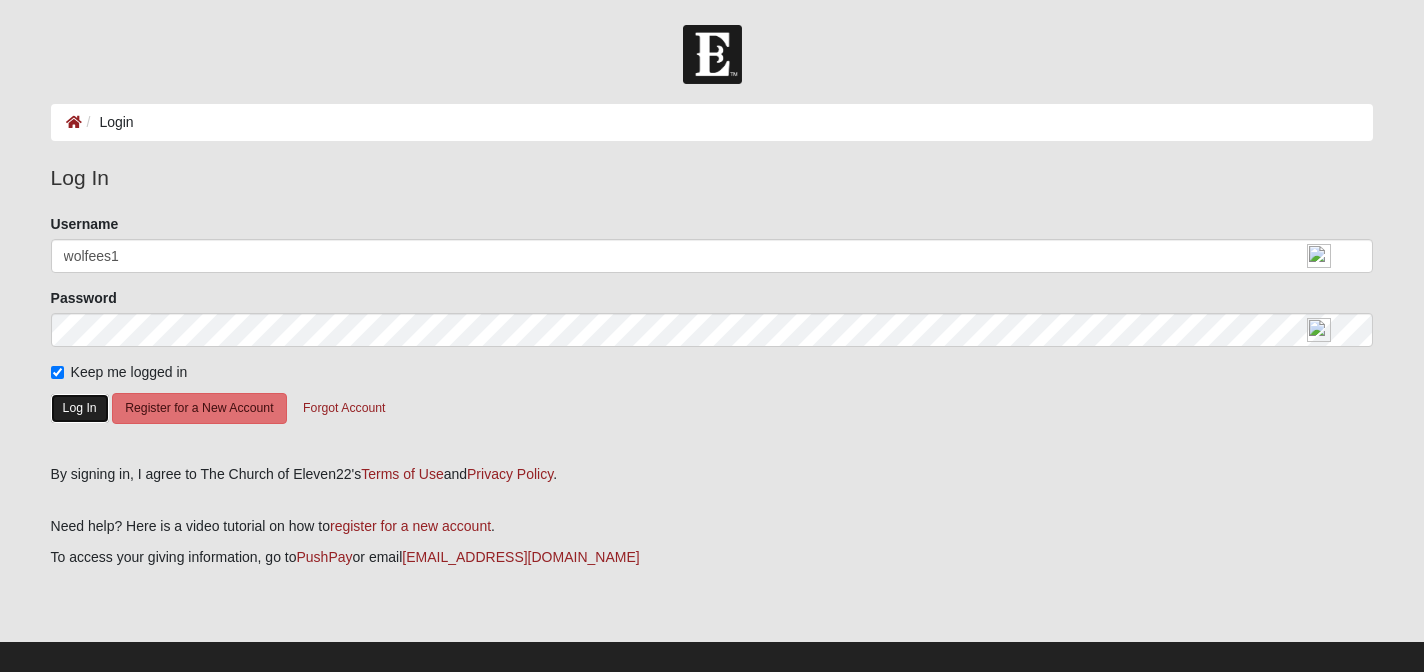 click on "Log In" 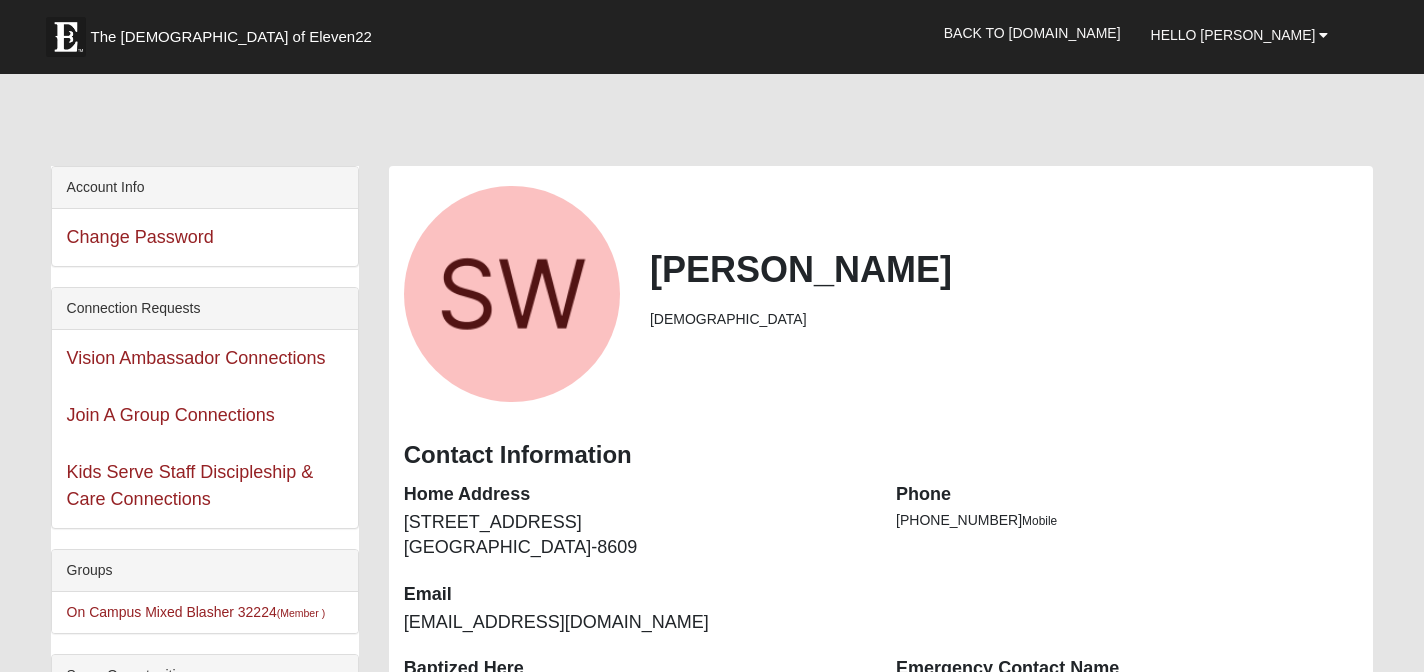 scroll, scrollTop: 0, scrollLeft: 0, axis: both 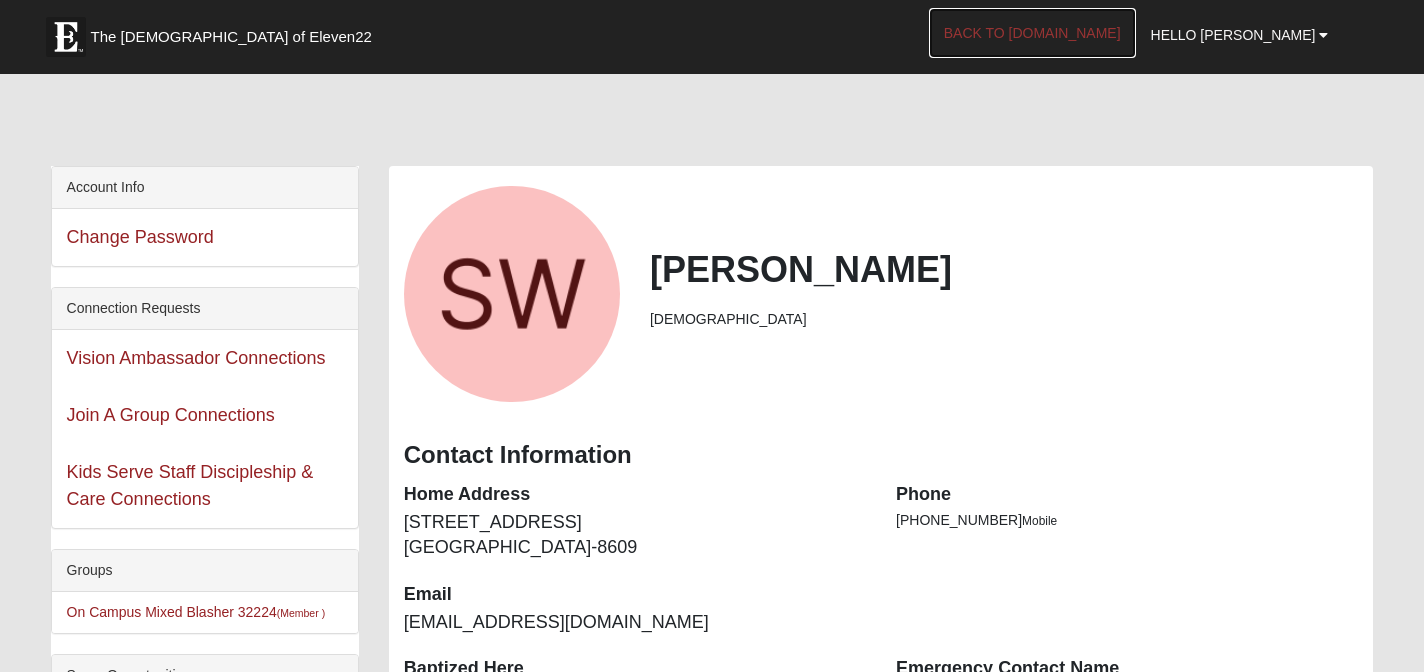 click on "Back to COE22.com" at bounding box center [1032, 33] 